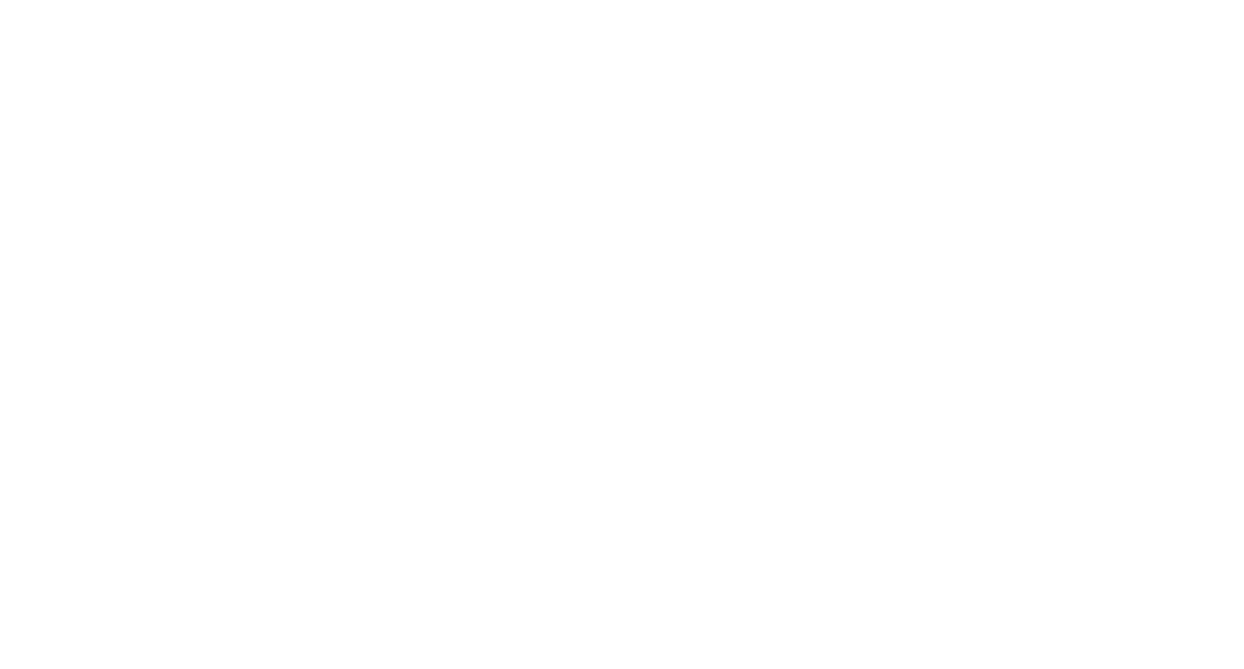 scroll, scrollTop: 0, scrollLeft: 0, axis: both 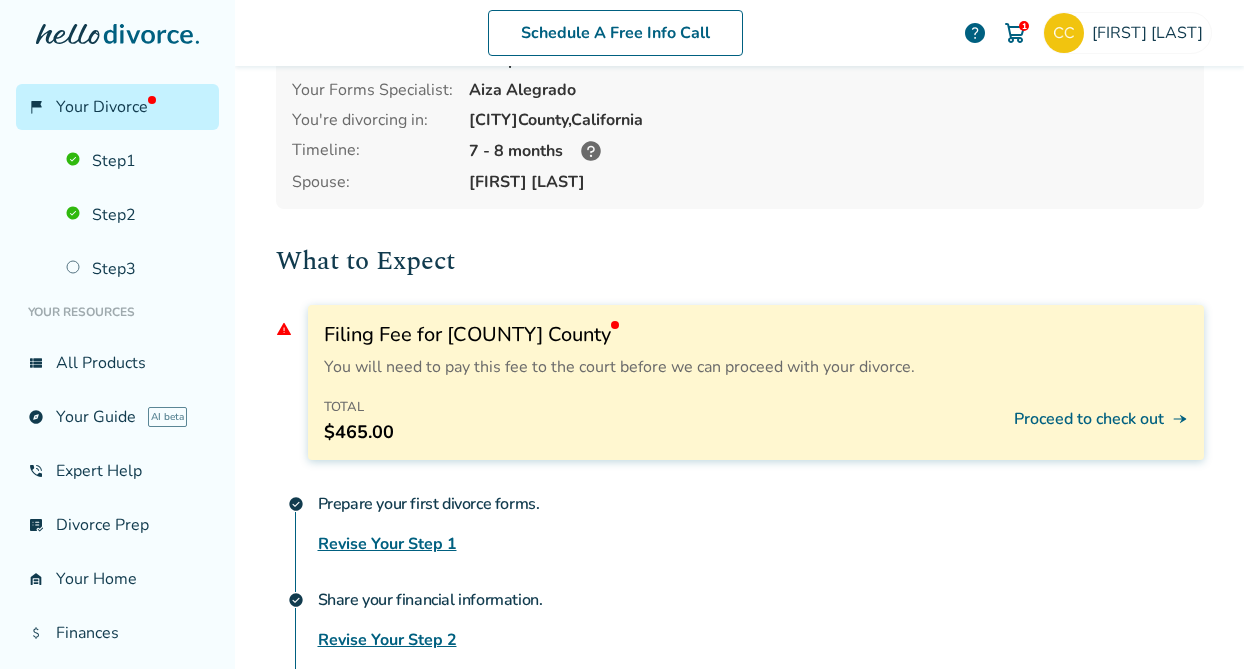 click on "Proceed to check out line_end_arrow_notch" at bounding box center [1101, 419] 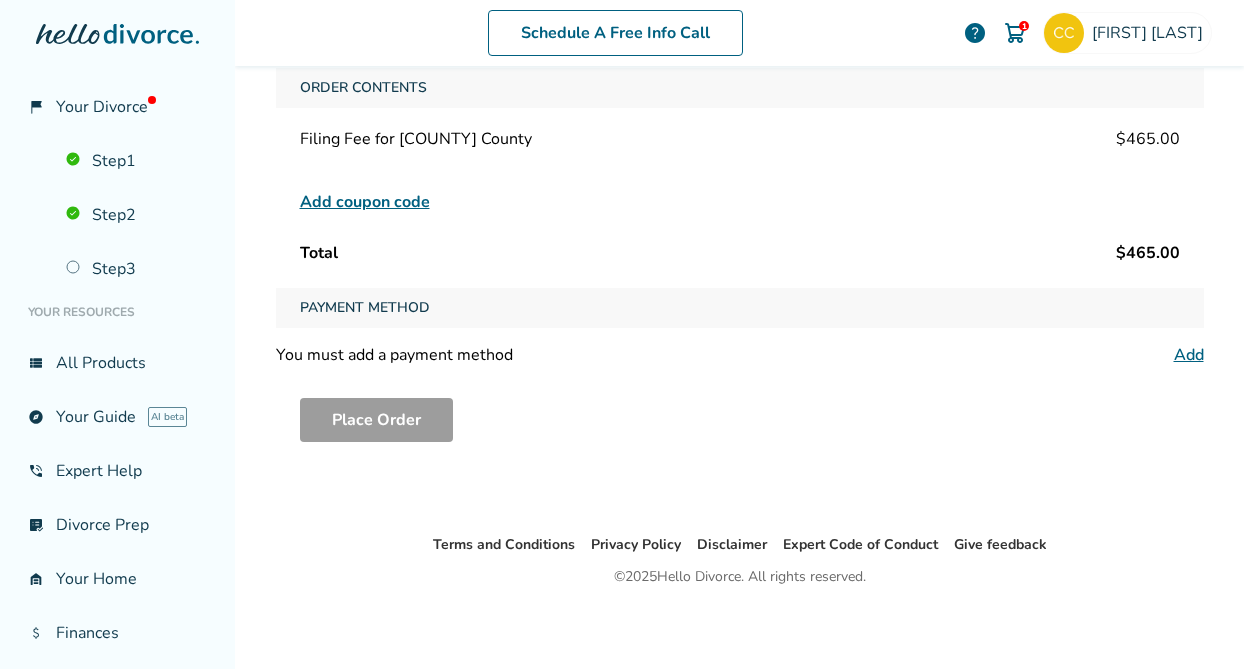 scroll, scrollTop: 98, scrollLeft: 0, axis: vertical 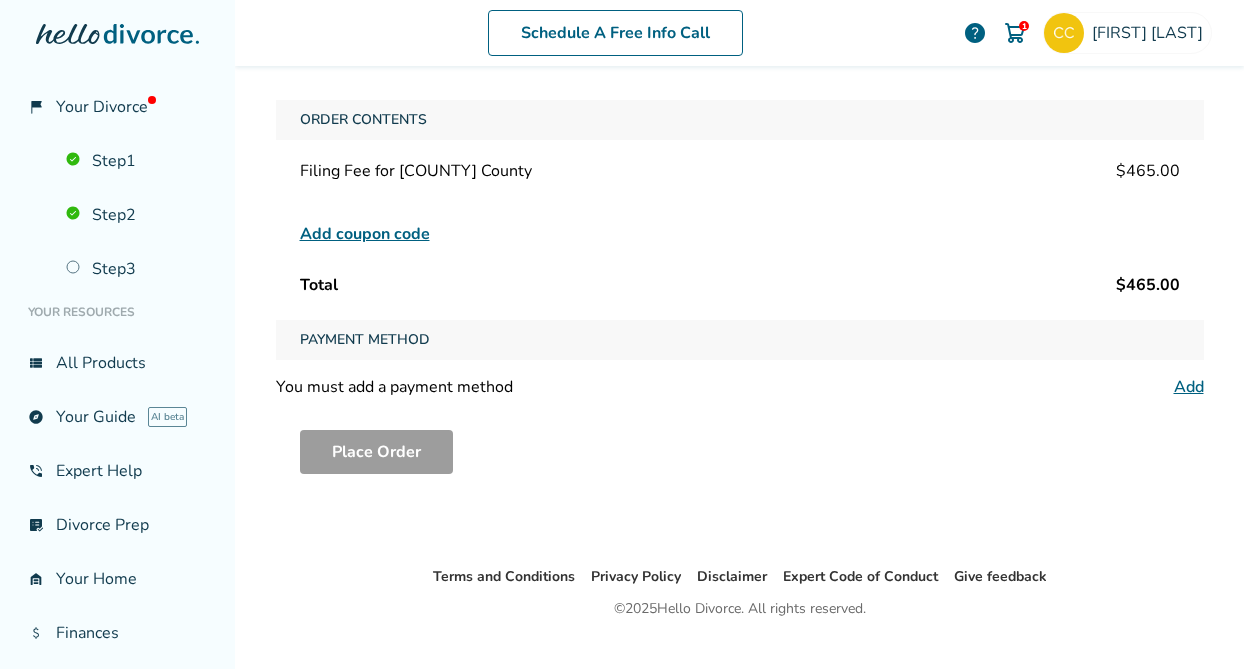 click at bounding box center [0, 669] 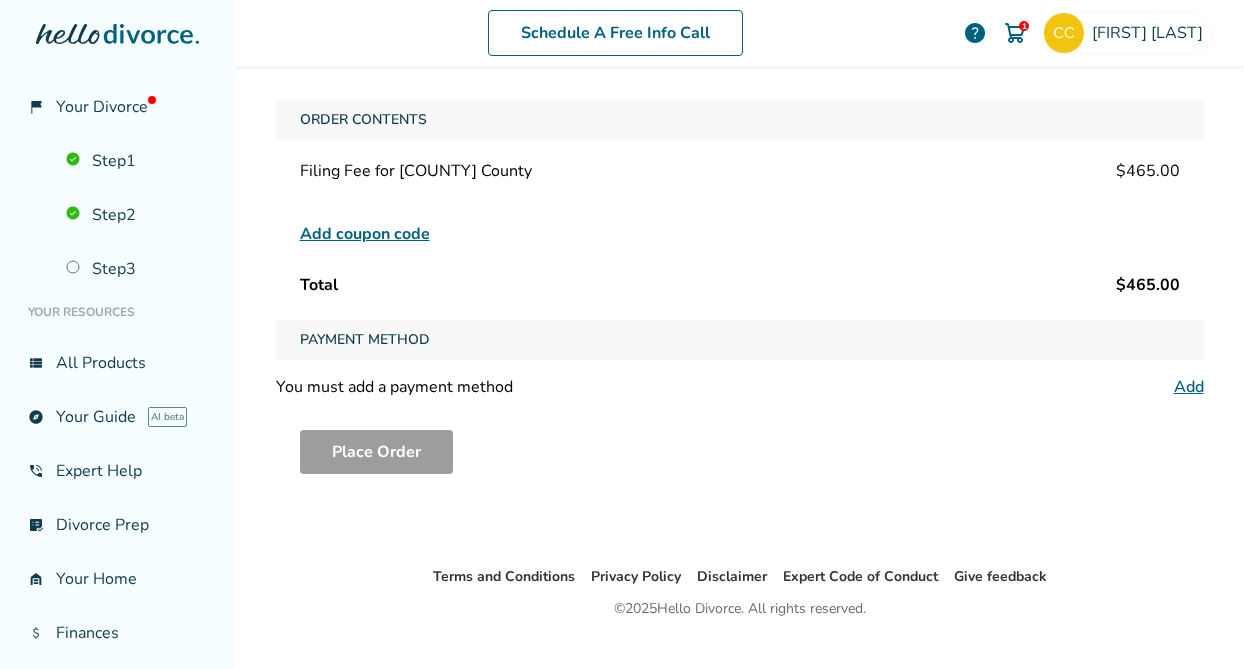 click on "You must add a payment method Add" at bounding box center (740, 387) 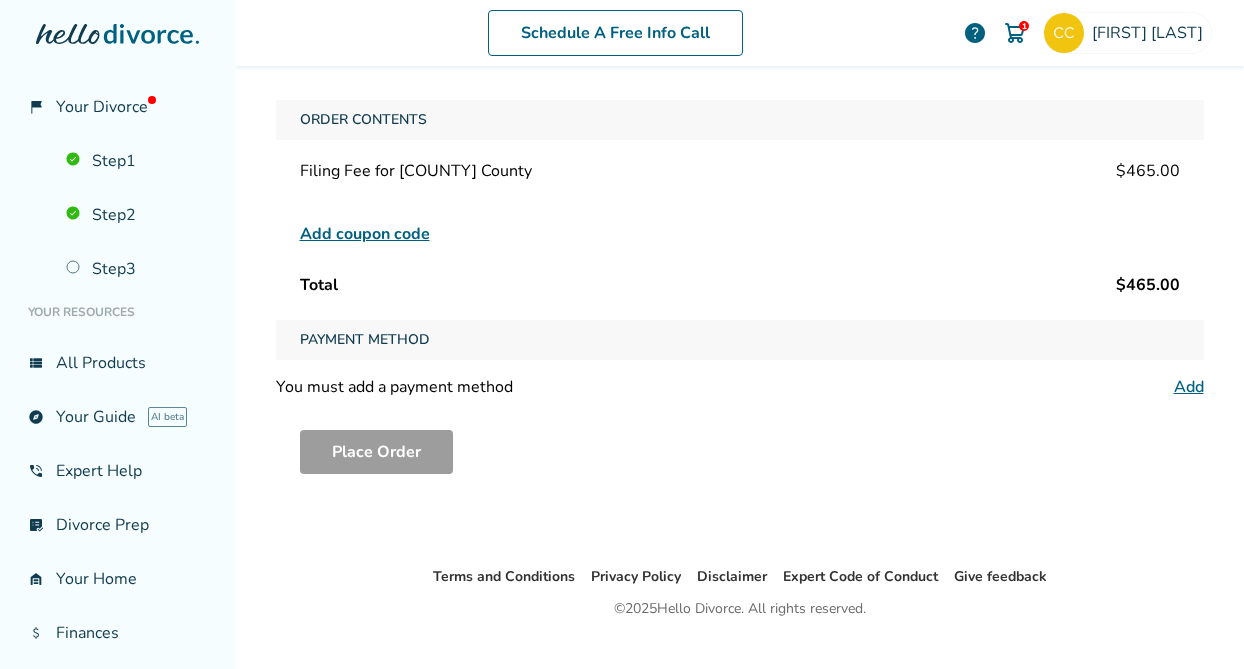 click on "Add" at bounding box center (1189, 387) 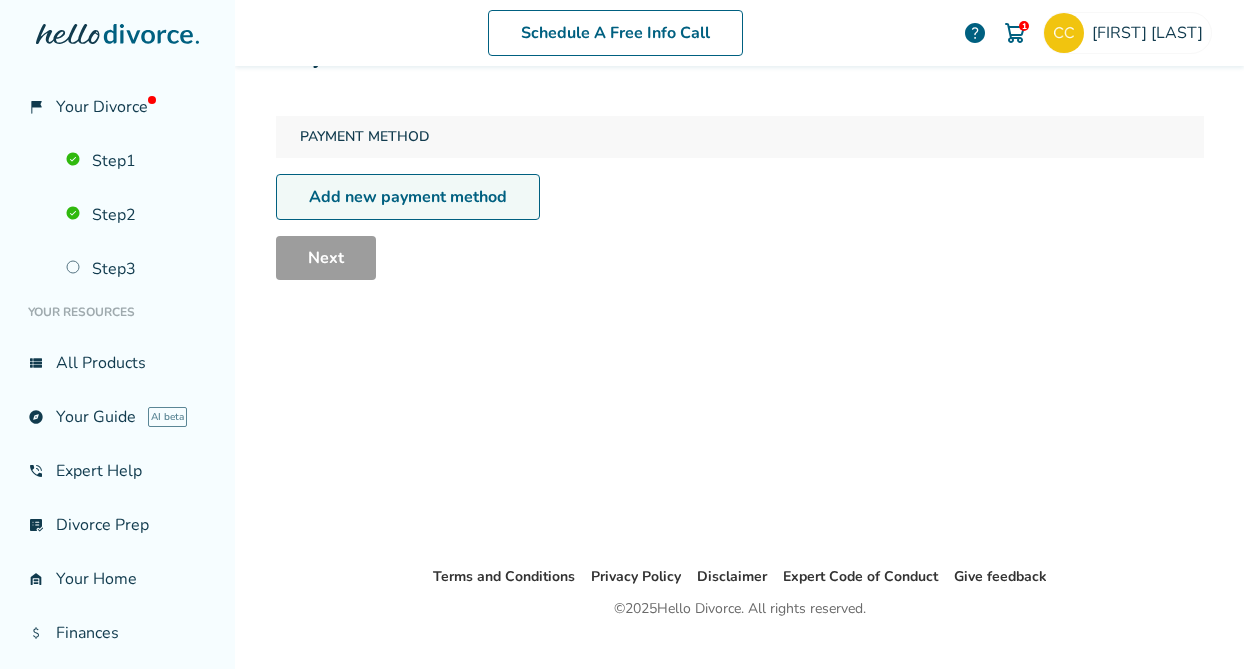 click on "Add new payment method" at bounding box center [408, 197] 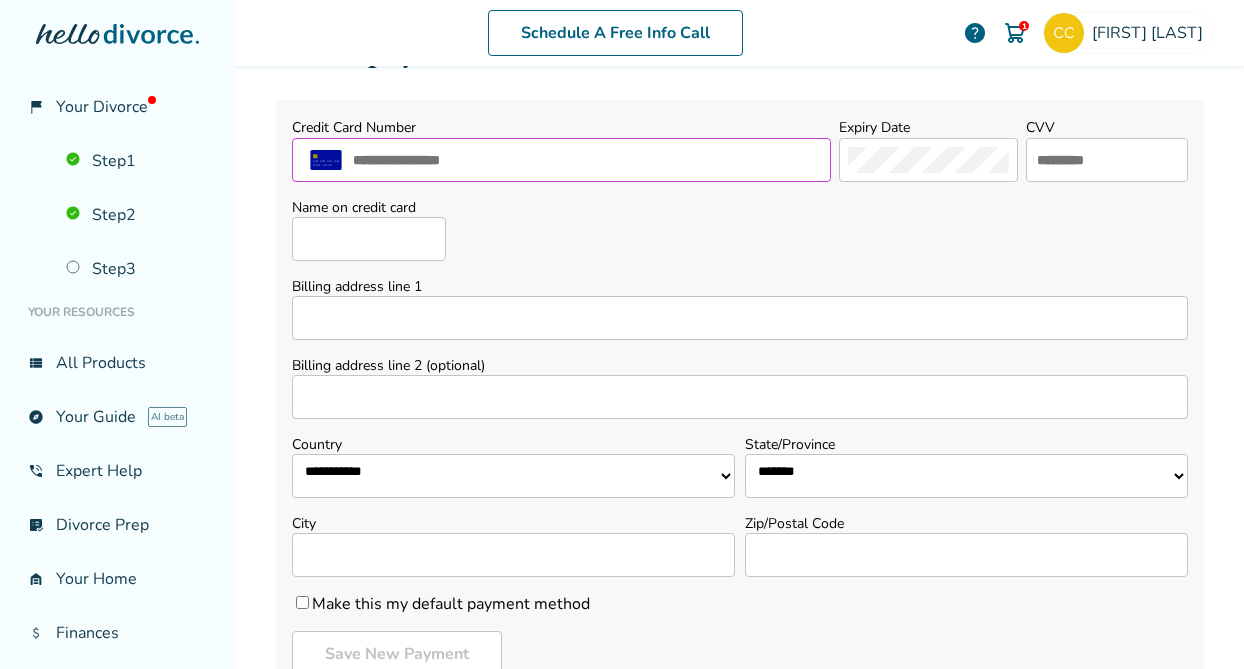 click at bounding box center [587, 160] 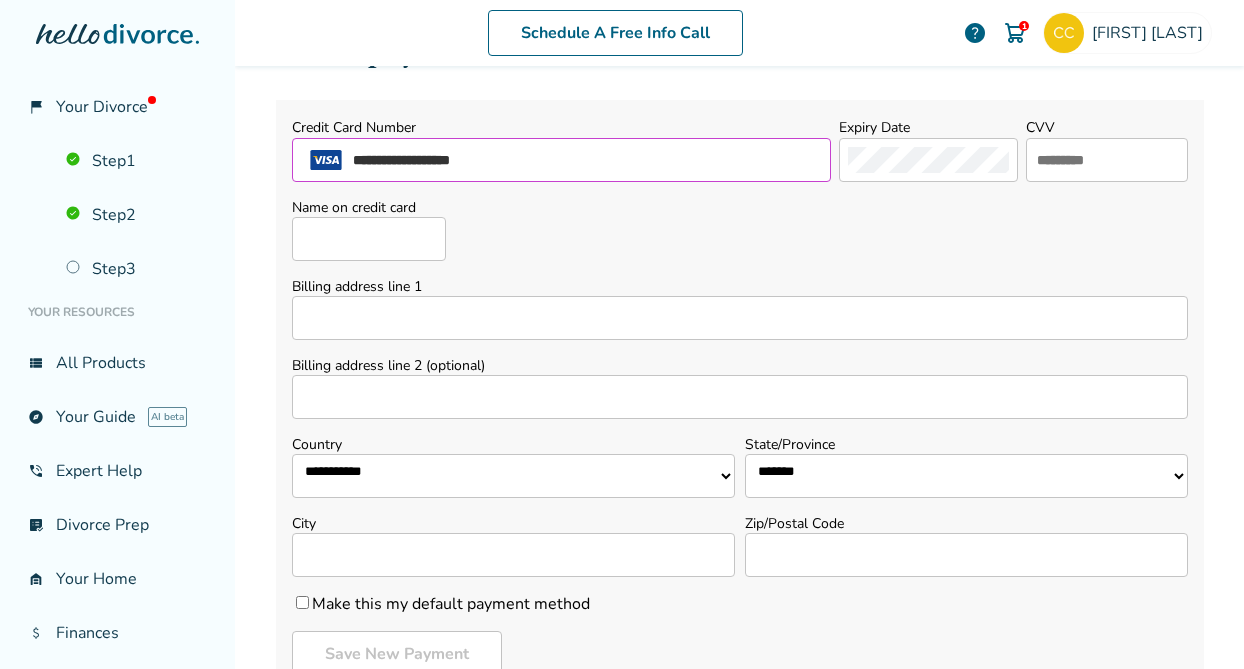 type on "**********" 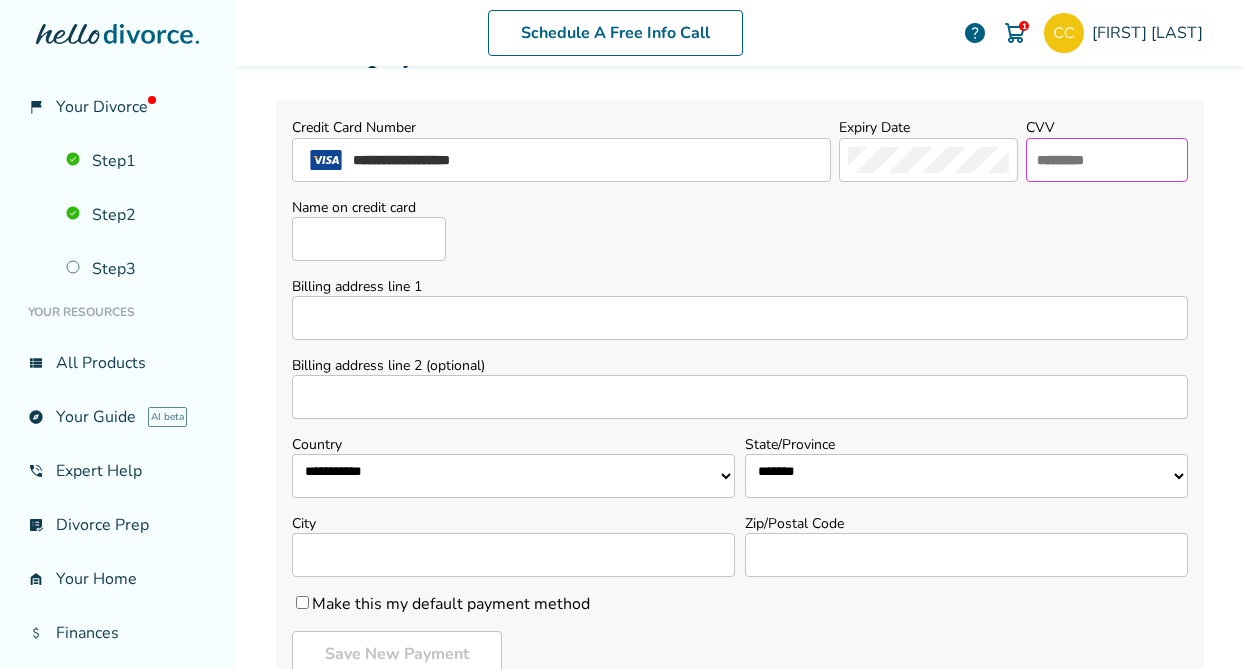 click at bounding box center (1107, 160) 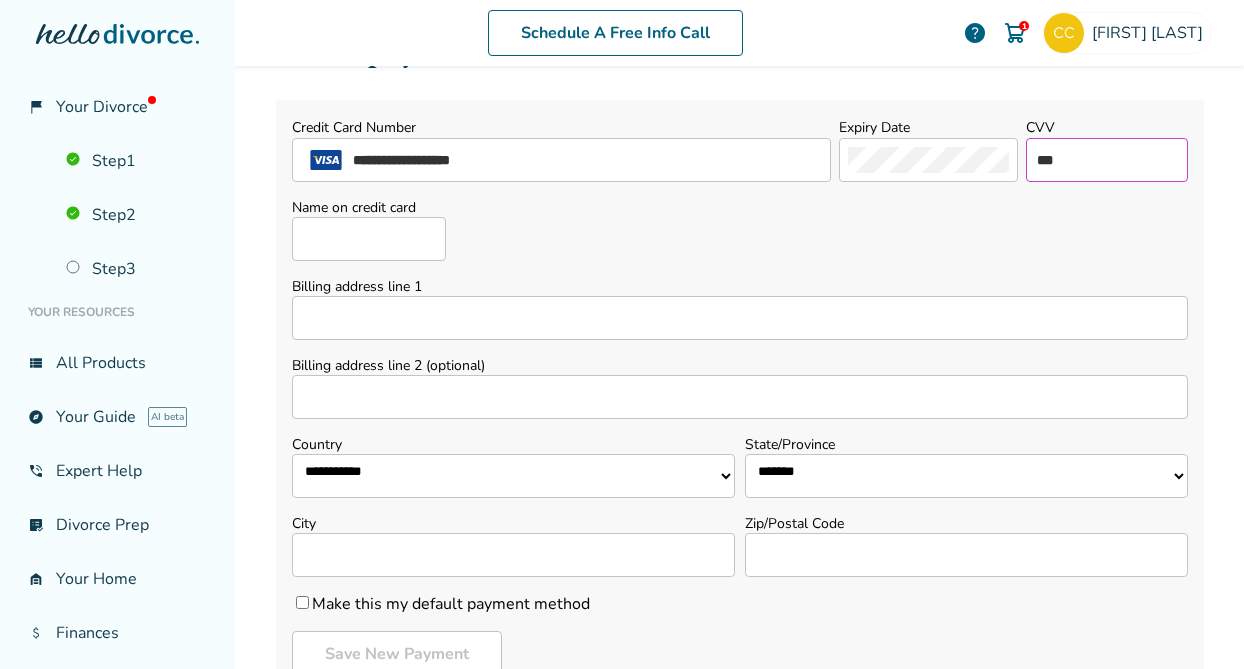 type on "***" 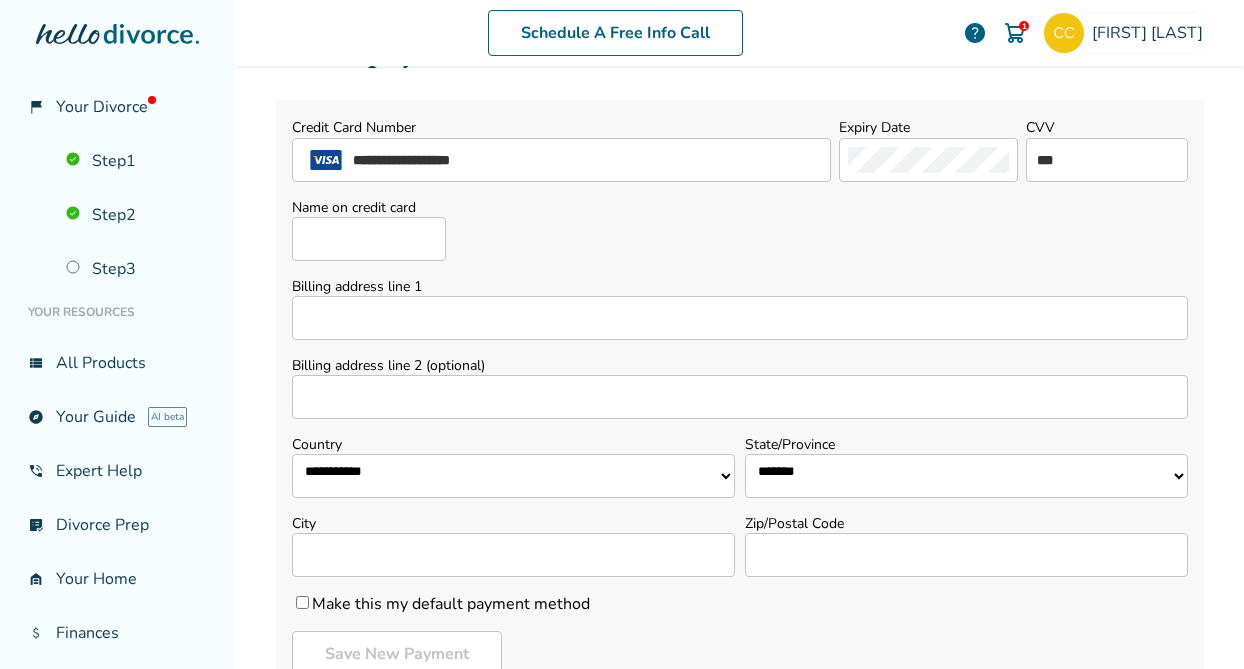 click on "Name on credit card" at bounding box center (369, 239) 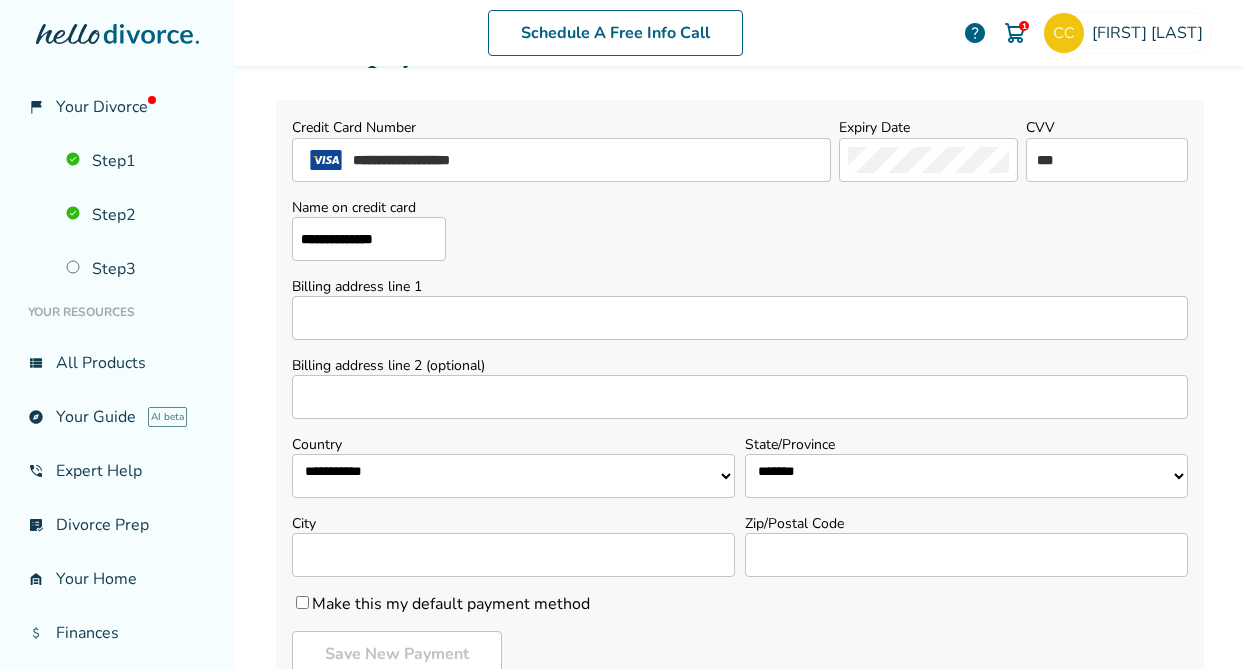 type on "**********" 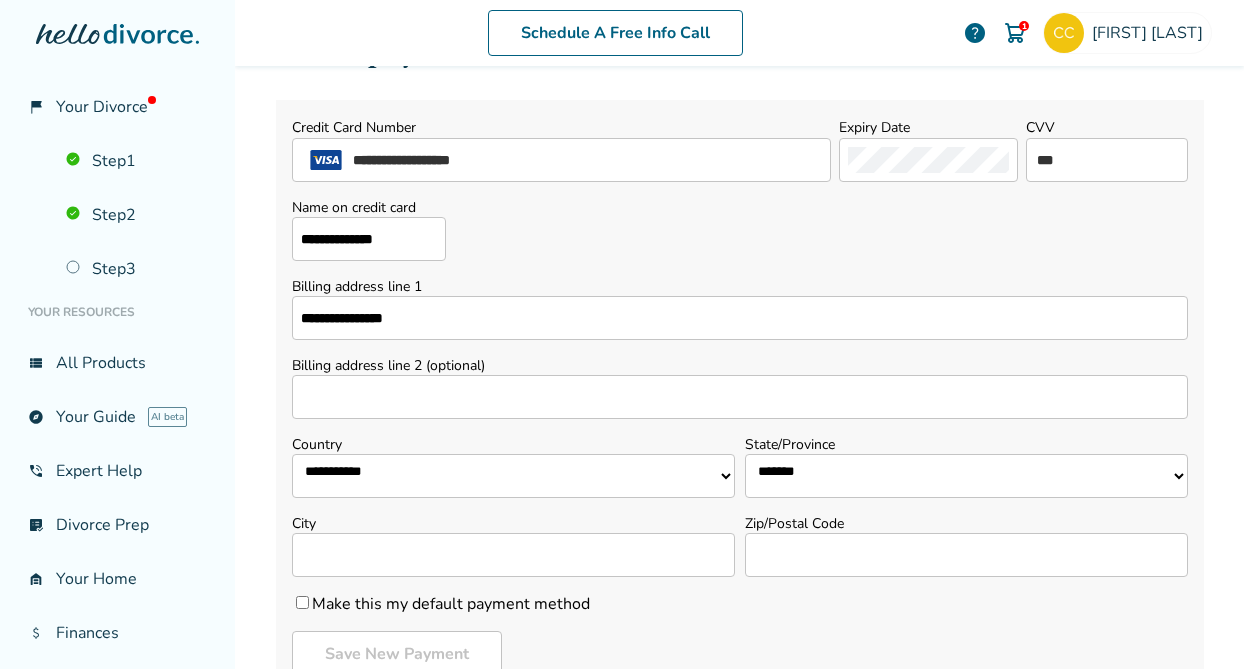 type on "**********" 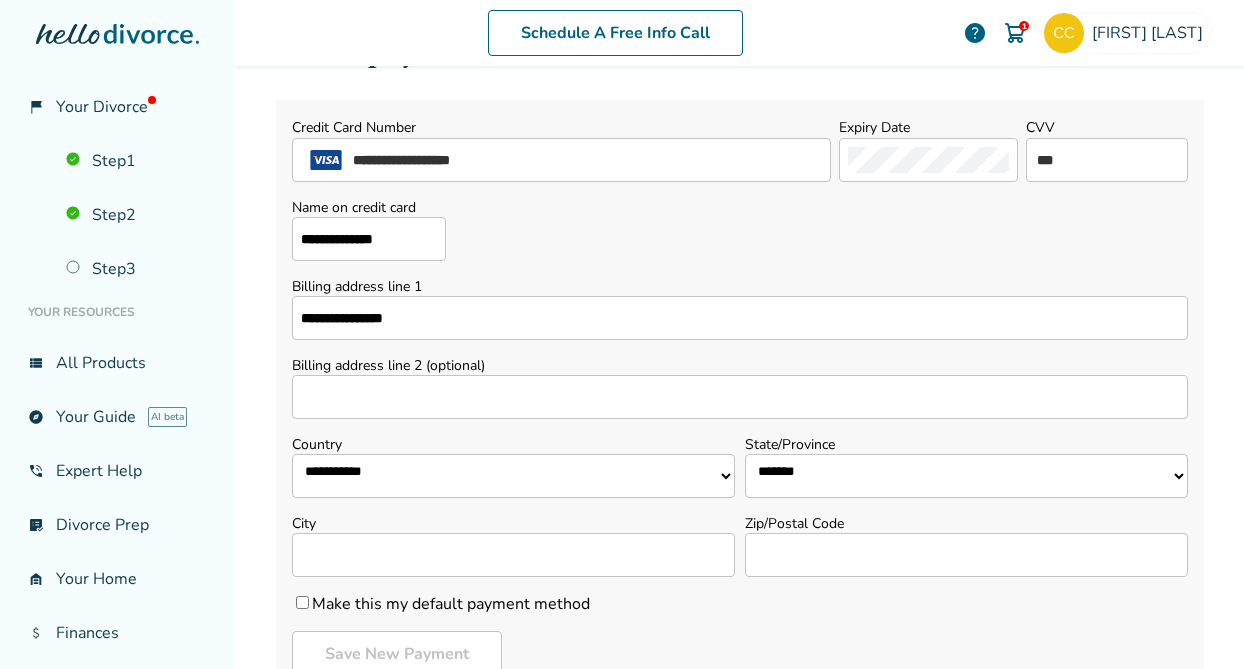 click on "City" at bounding box center [513, 555] 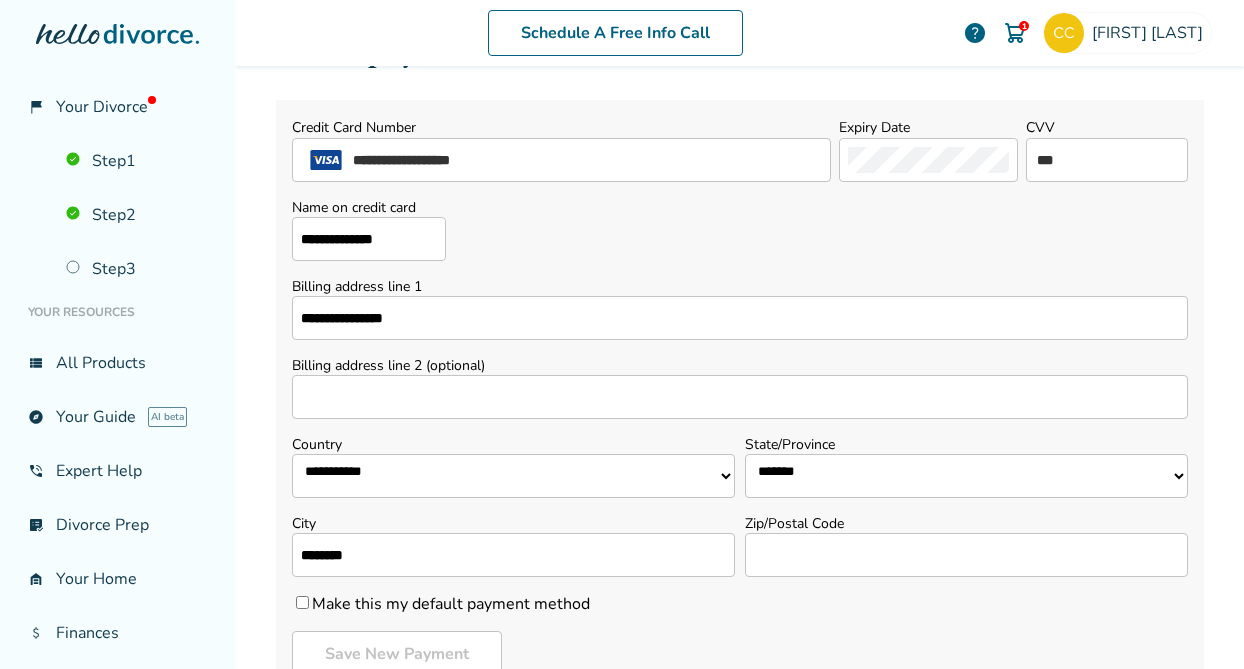 type on "********" 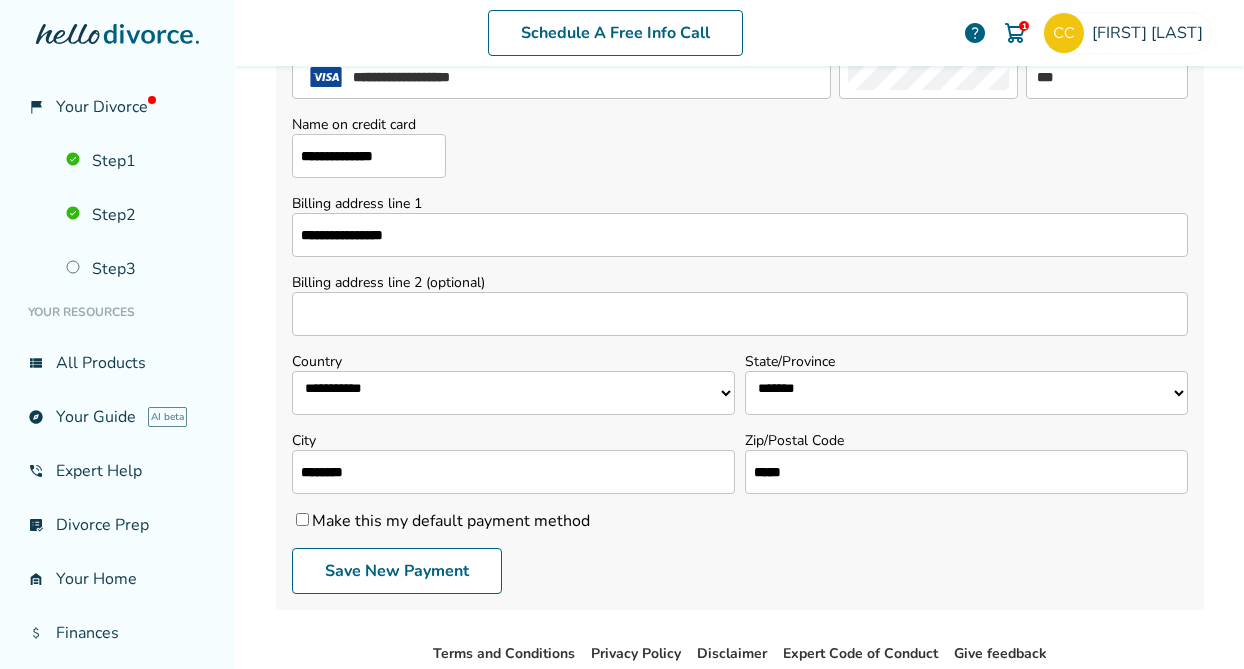 scroll, scrollTop: 217, scrollLeft: 0, axis: vertical 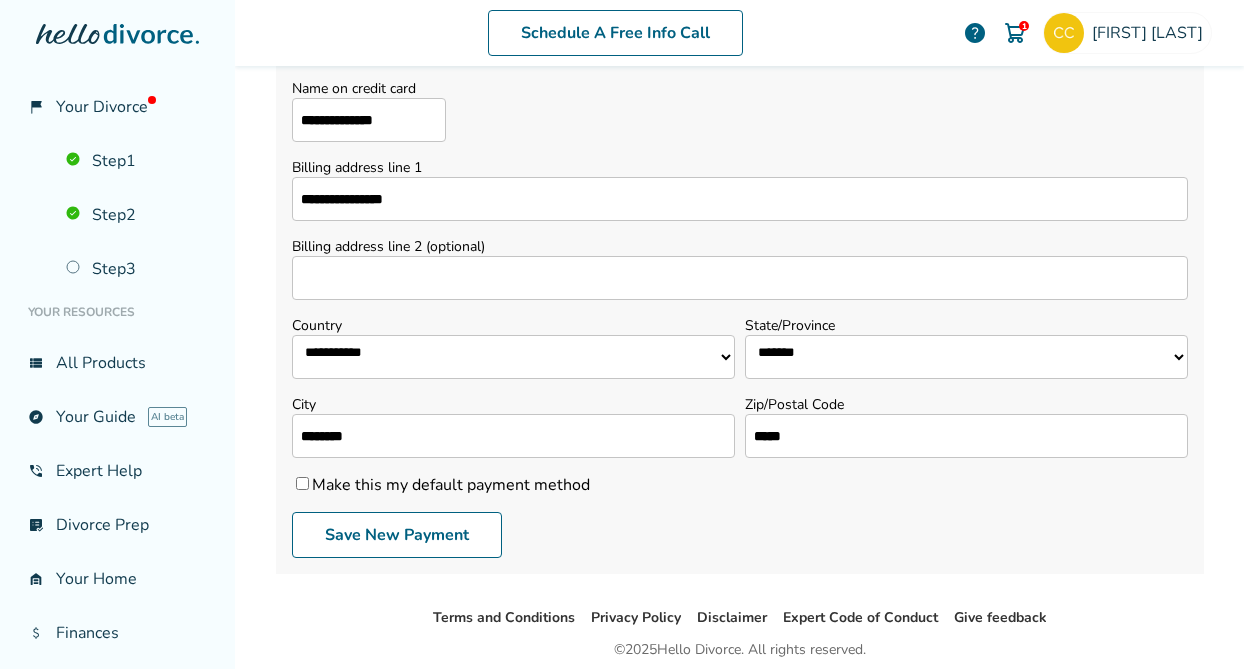 type on "*****" 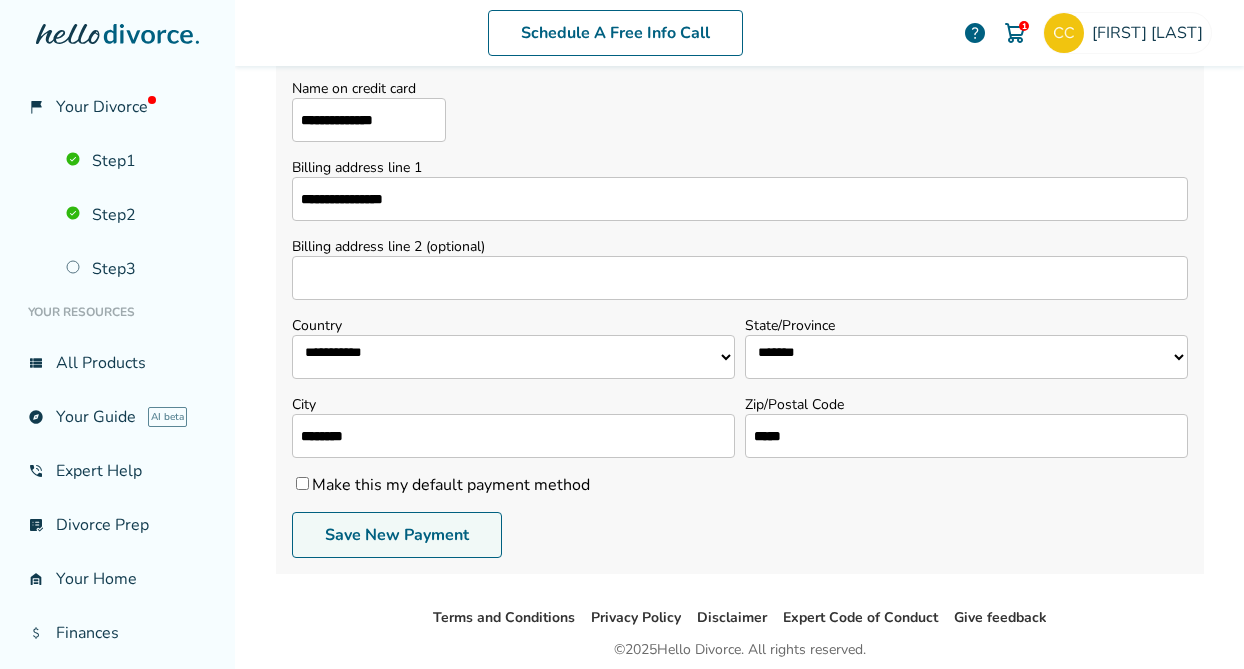 click on "Save New Payment" at bounding box center (397, 535) 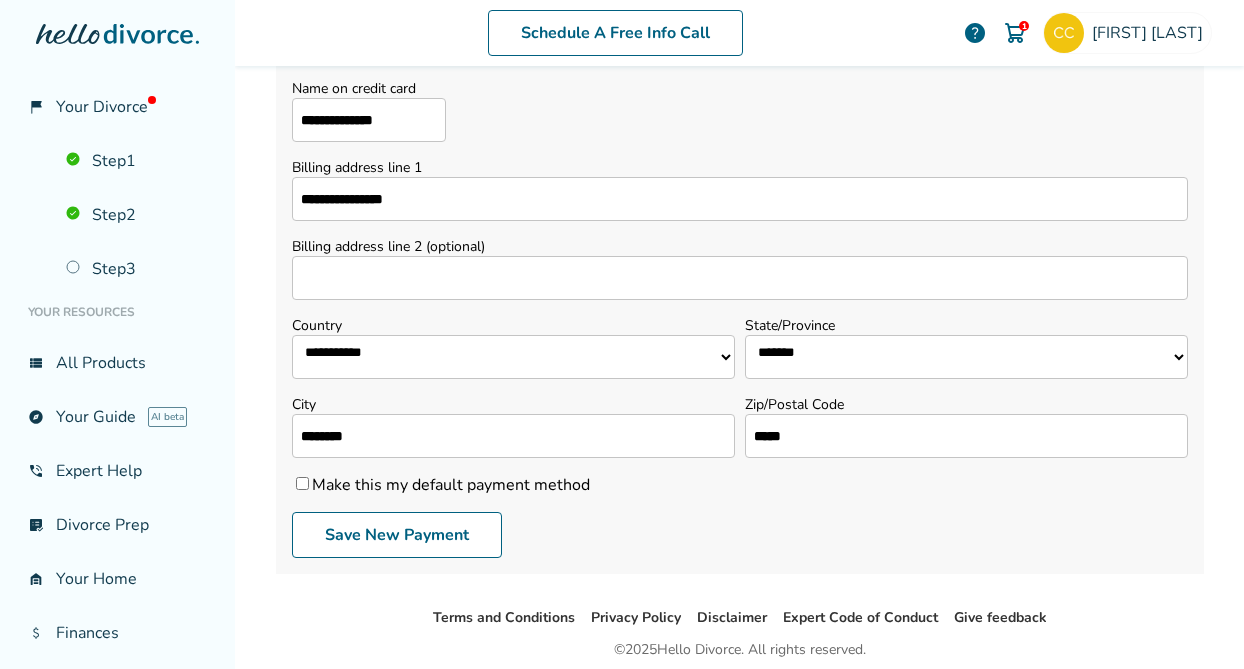 scroll, scrollTop: 98, scrollLeft: 0, axis: vertical 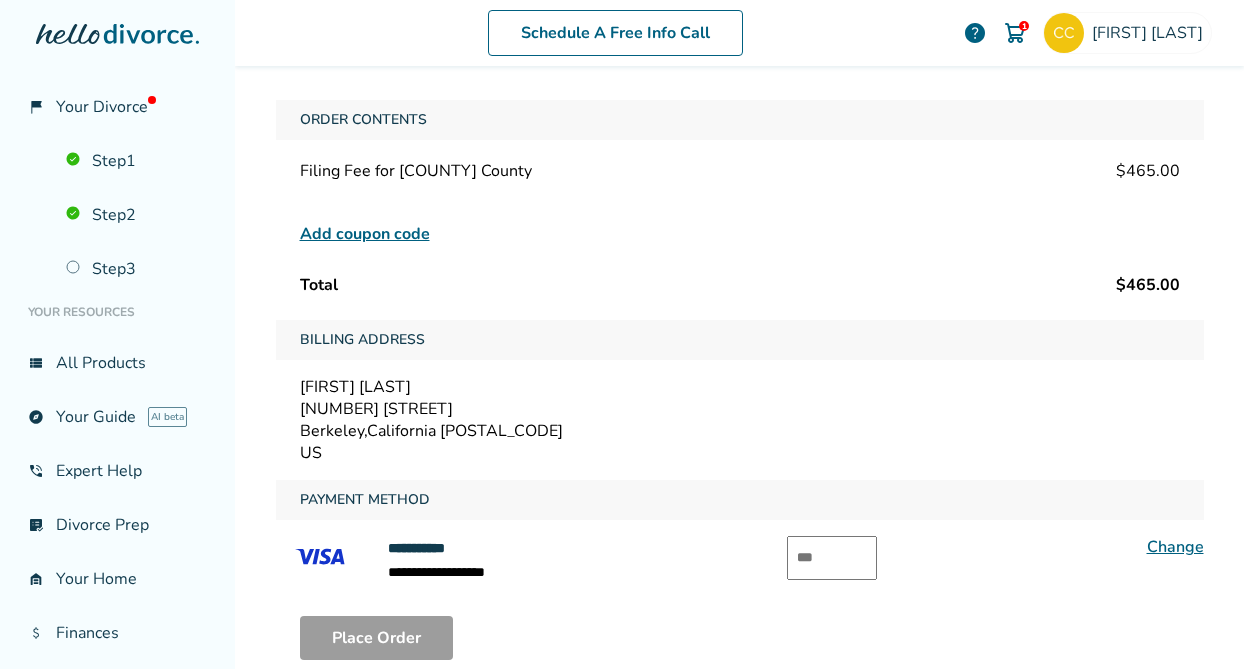 click at bounding box center [832, 558] 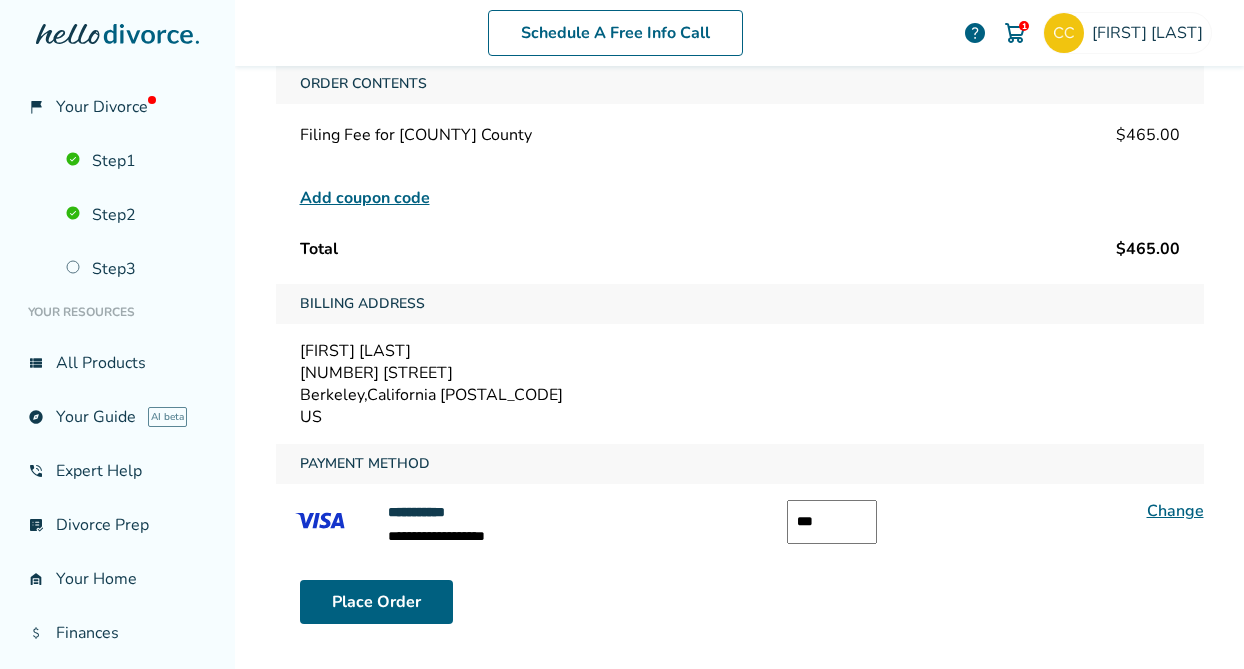 scroll, scrollTop: 136, scrollLeft: 0, axis: vertical 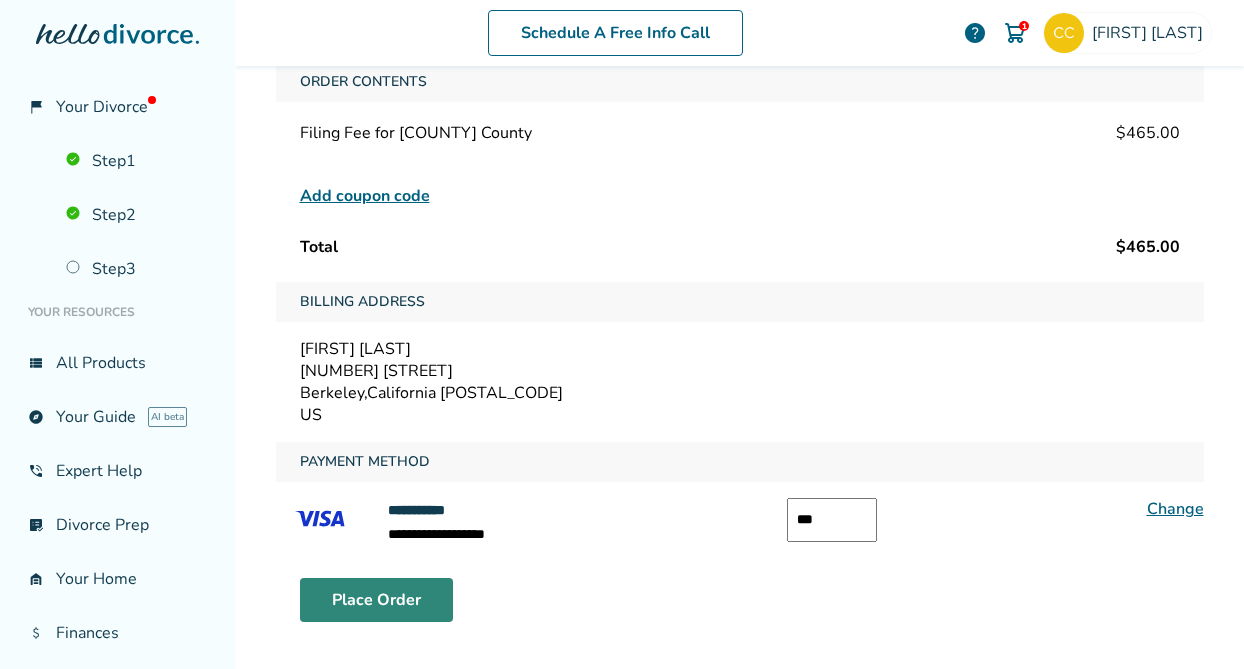 type on "***" 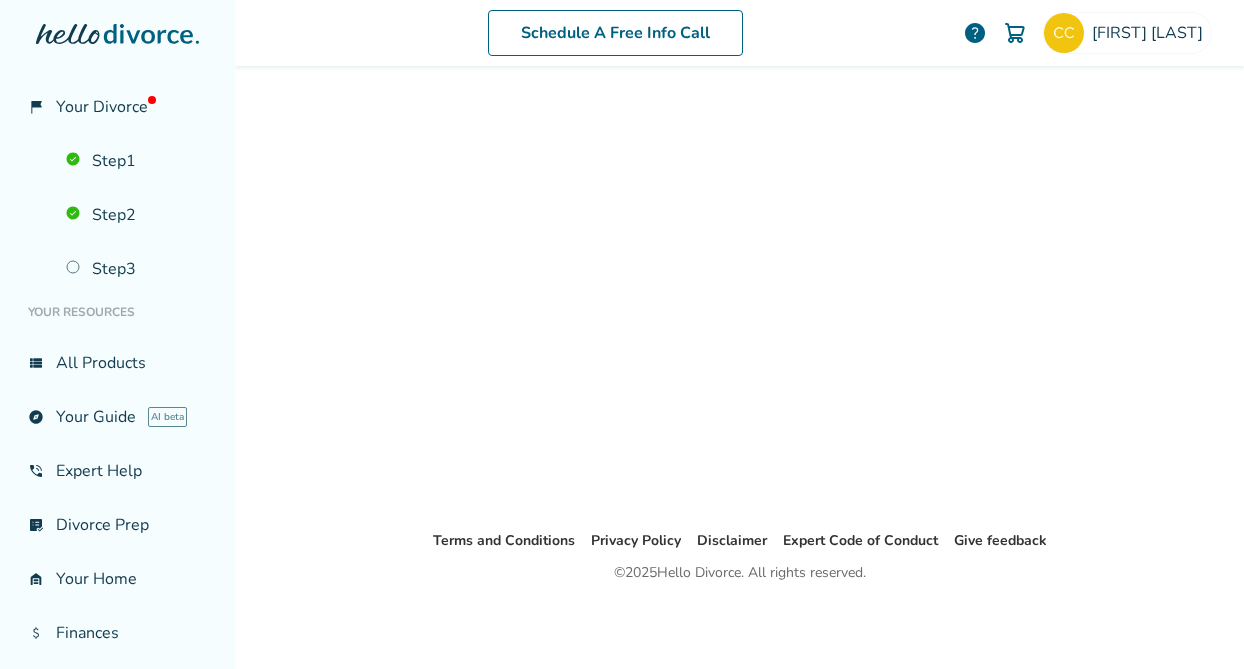 scroll, scrollTop: 98, scrollLeft: 0, axis: vertical 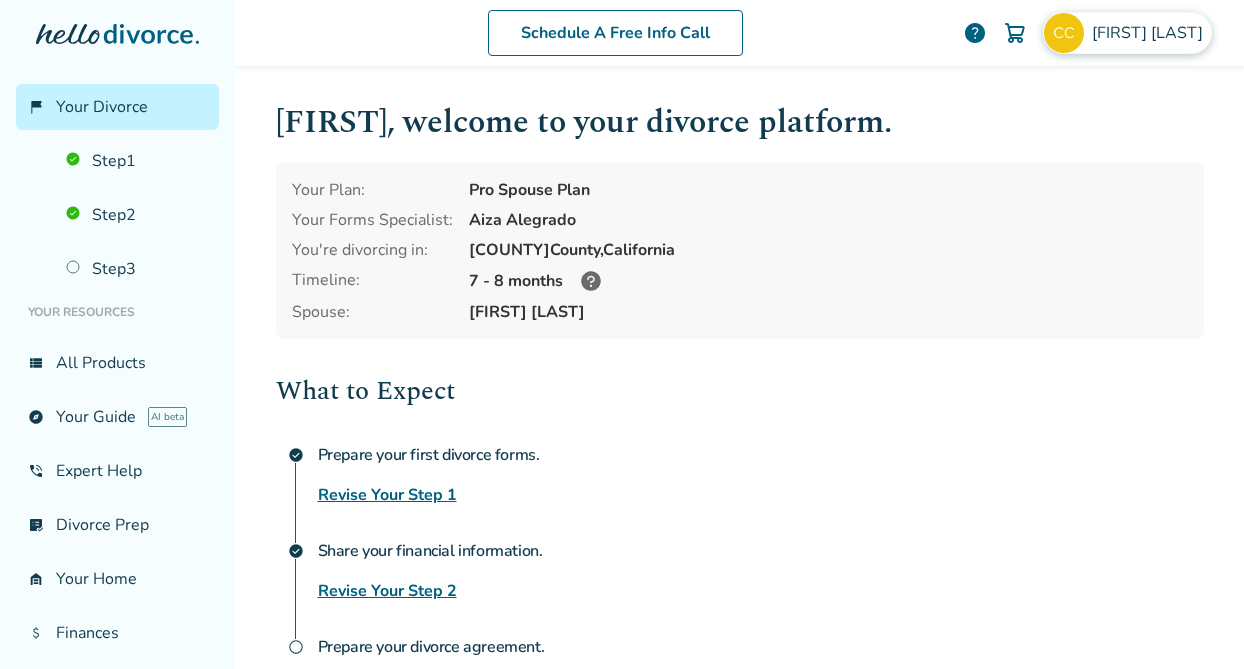 click on "[FIRST]   [LAST]" at bounding box center (1151, 33) 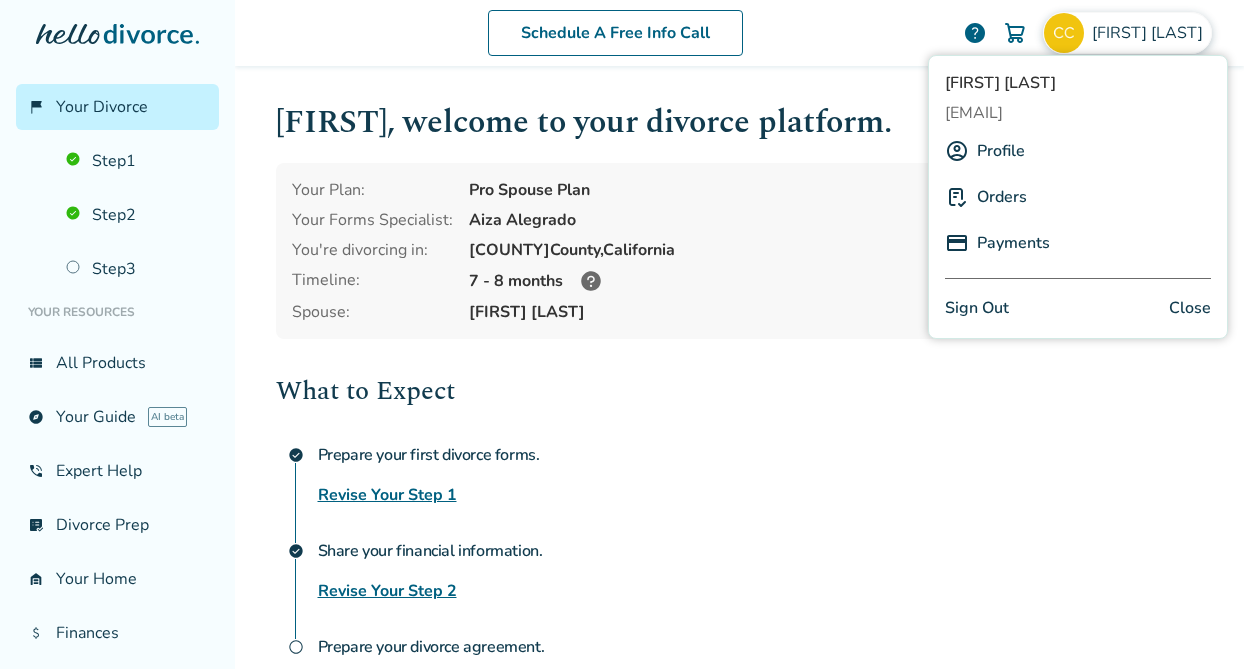 click on "Payments" at bounding box center [1013, 243] 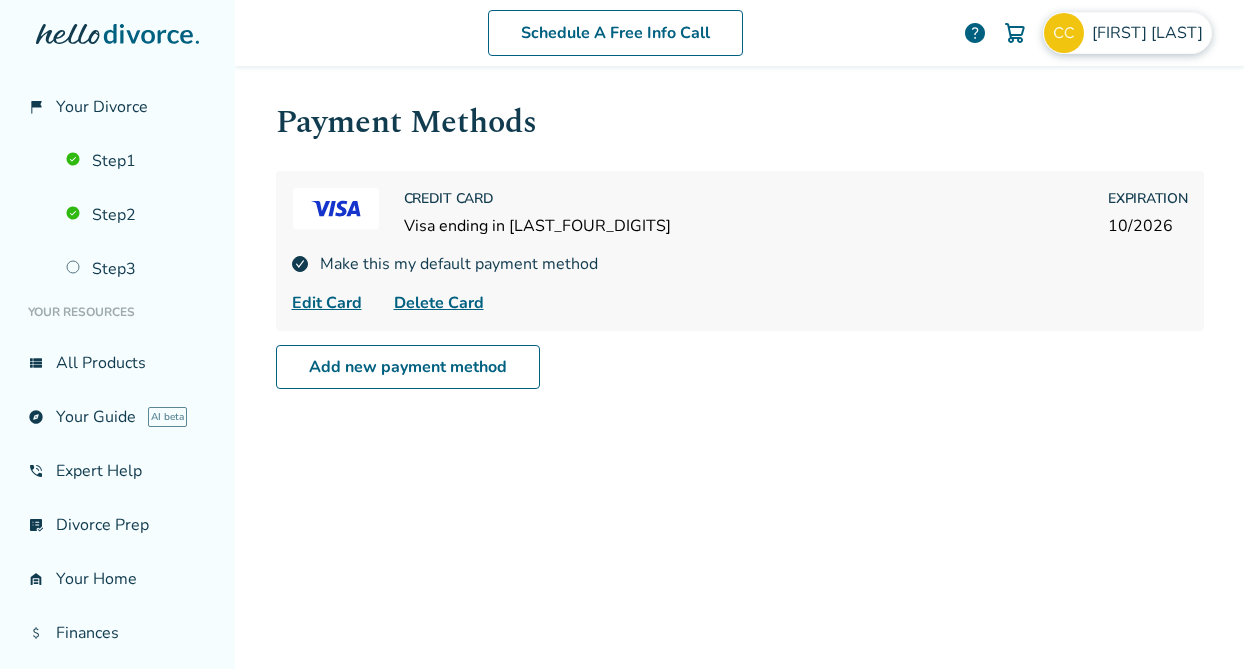 click on "[FIRST]   [LAST]" at bounding box center [1151, 33] 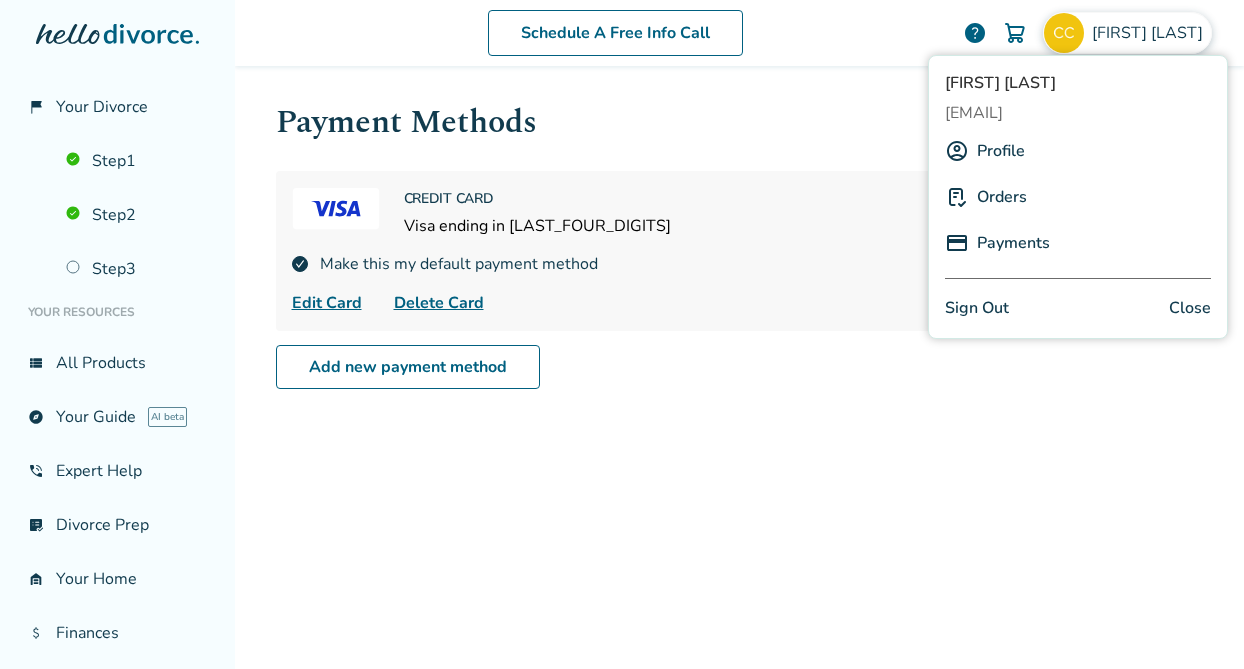 click on "Orders" at bounding box center (1002, 197) 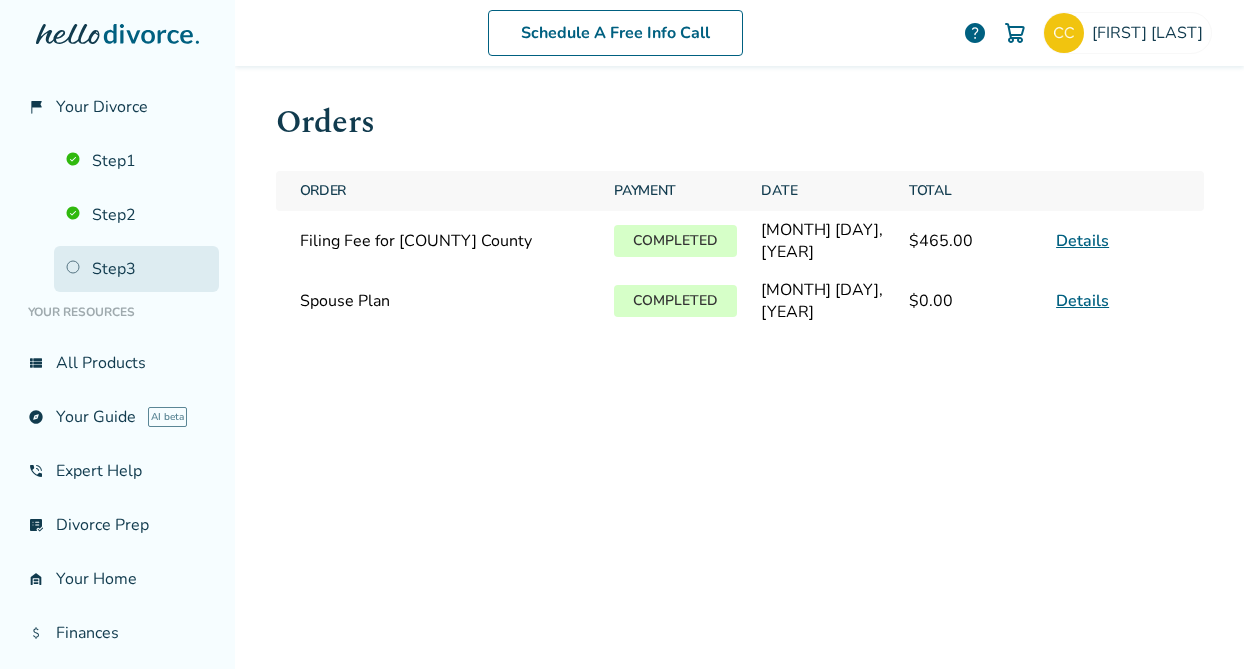click on "Step  3" at bounding box center (136, 269) 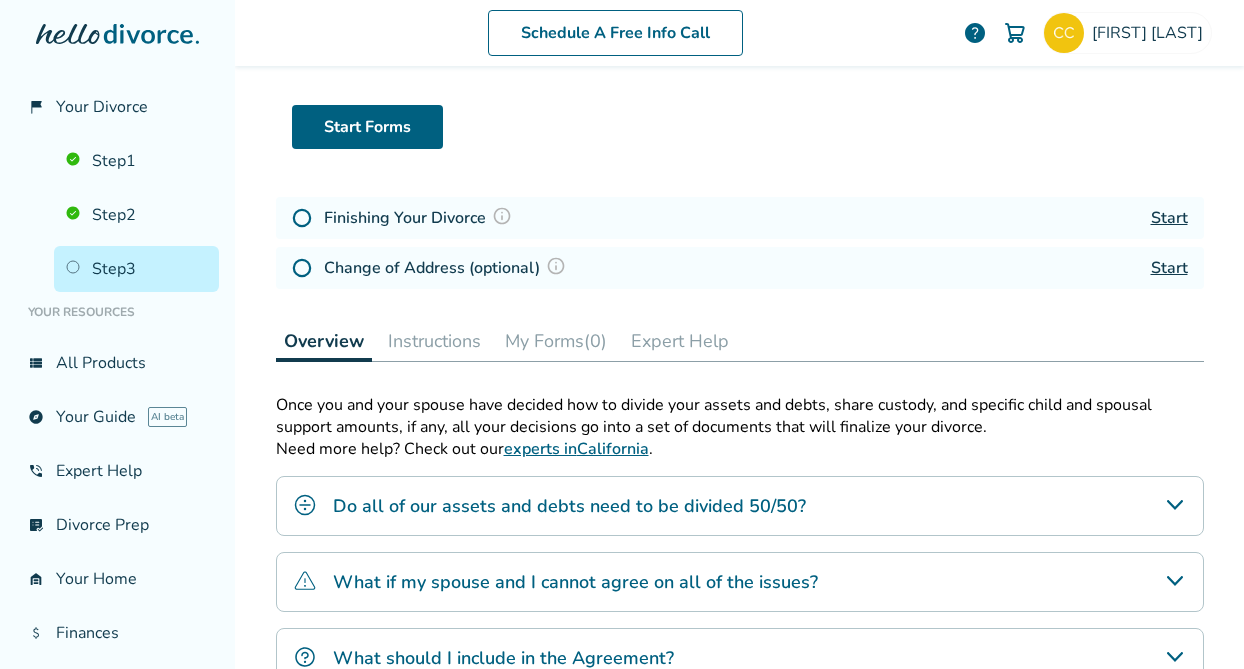 scroll, scrollTop: 156, scrollLeft: 0, axis: vertical 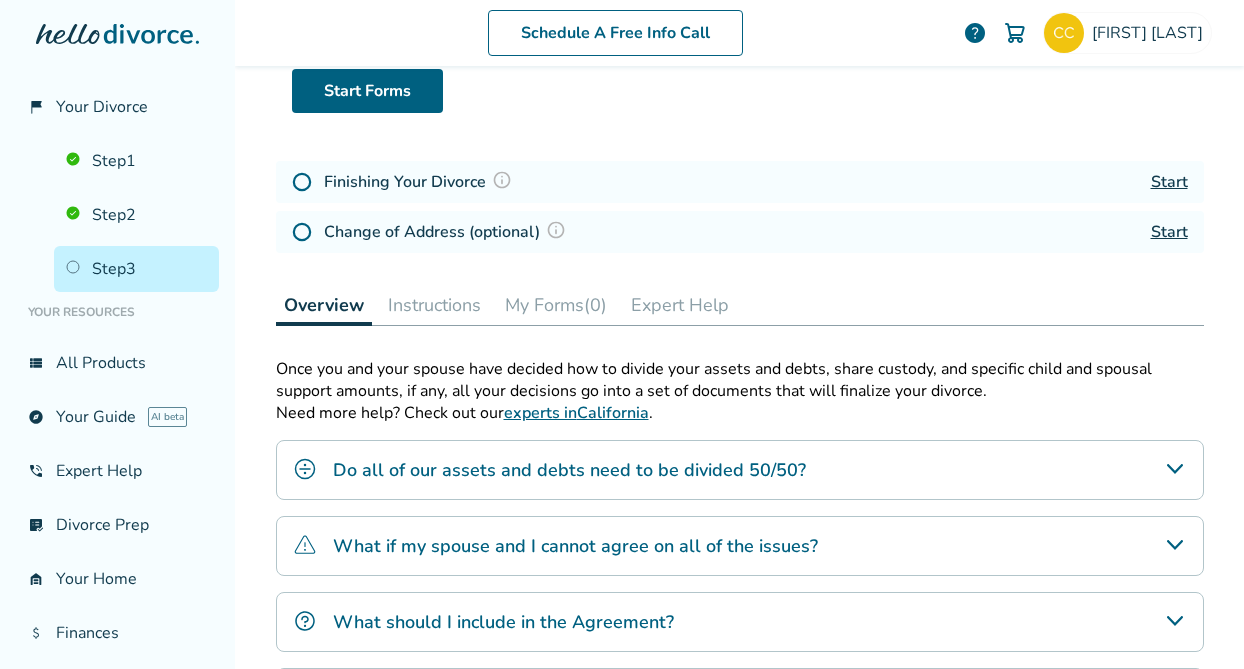 click on "Instructions" at bounding box center (434, 305) 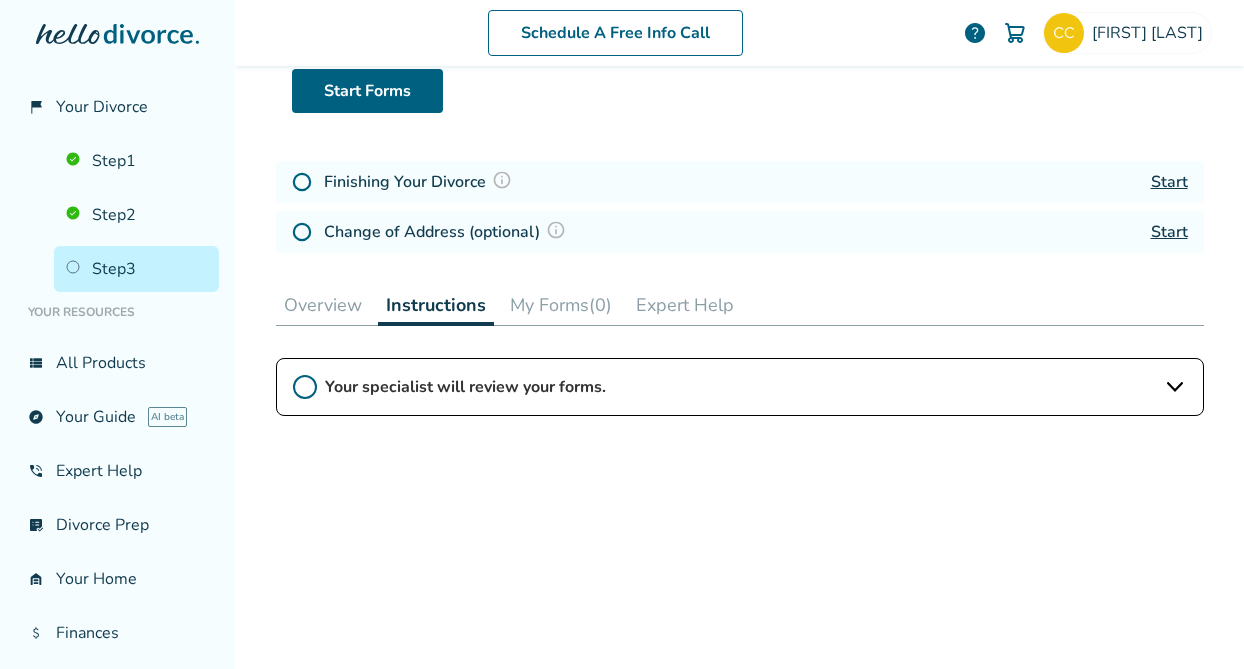 click on "Overview" at bounding box center (323, 305) 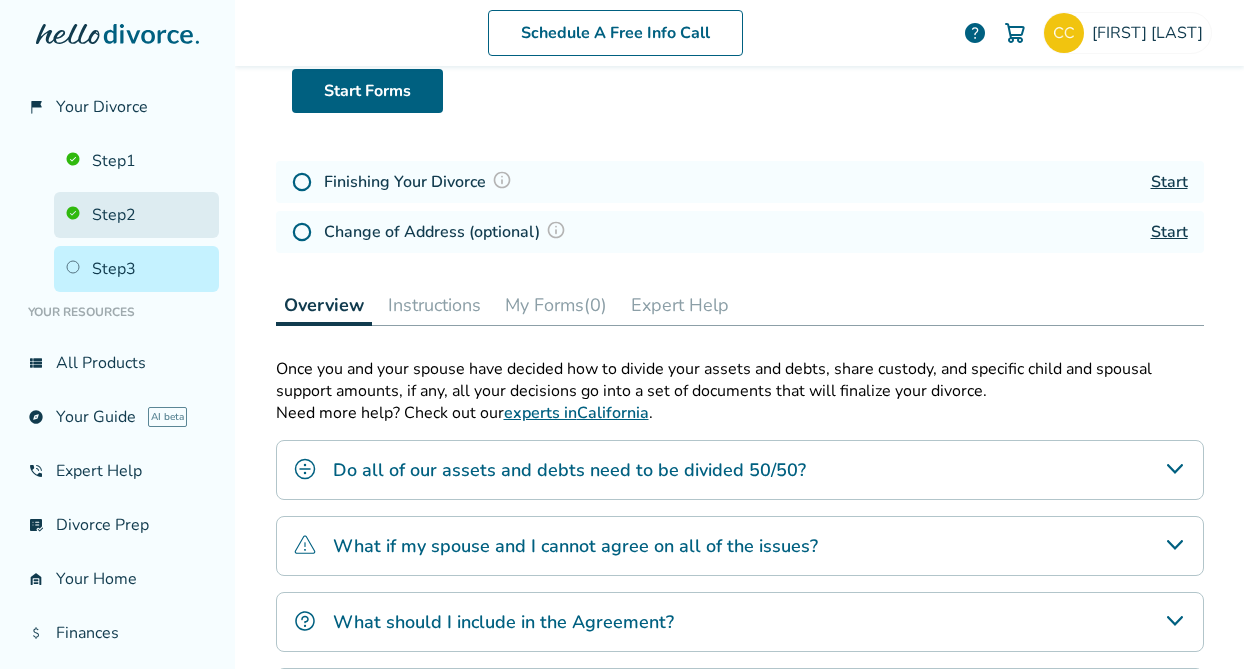 click on "Step  2" at bounding box center [136, 215] 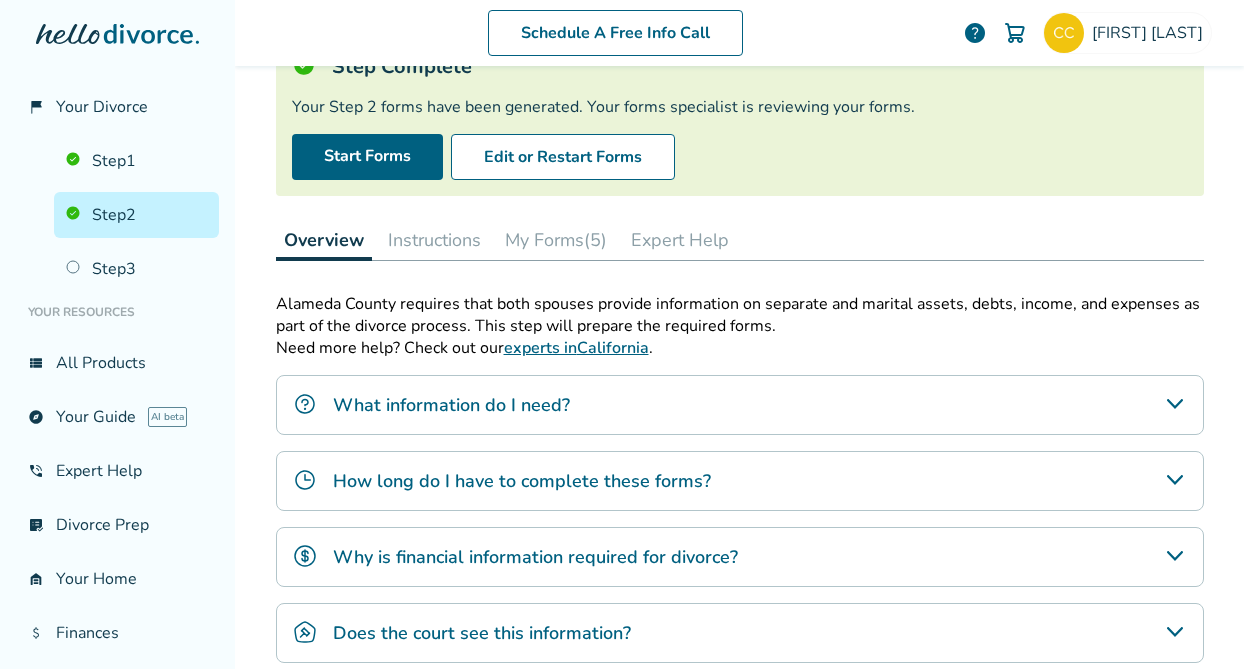 scroll, scrollTop: 98, scrollLeft: 0, axis: vertical 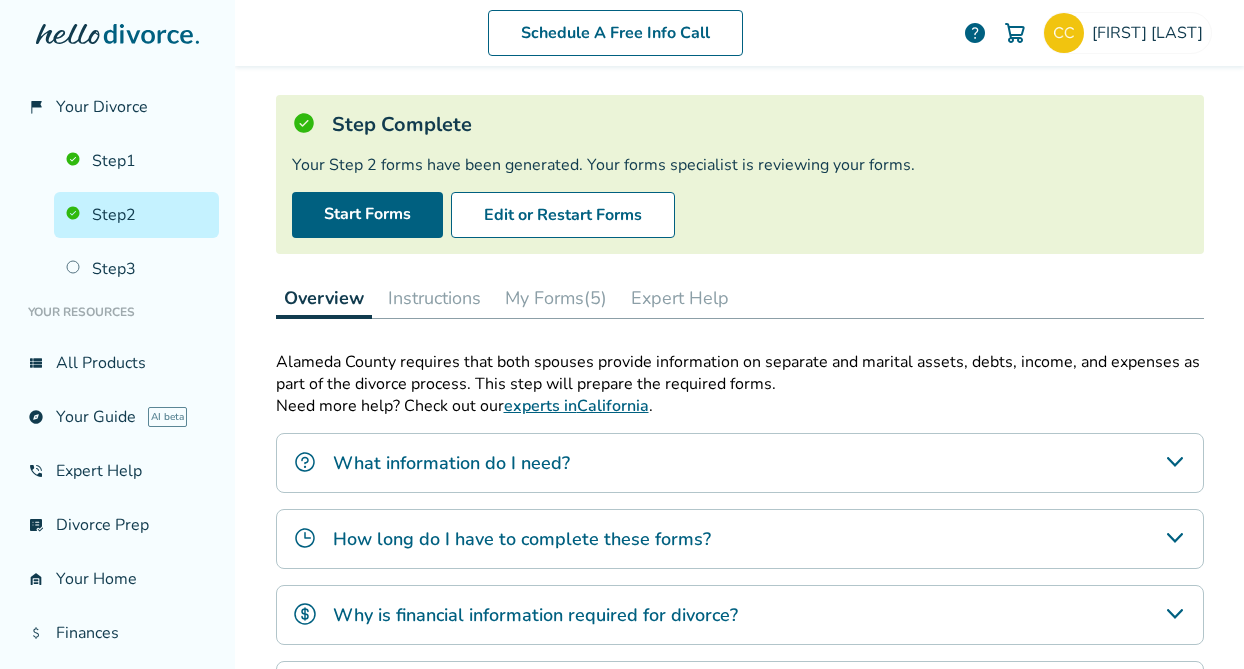 click on "Instructions" at bounding box center (434, 298) 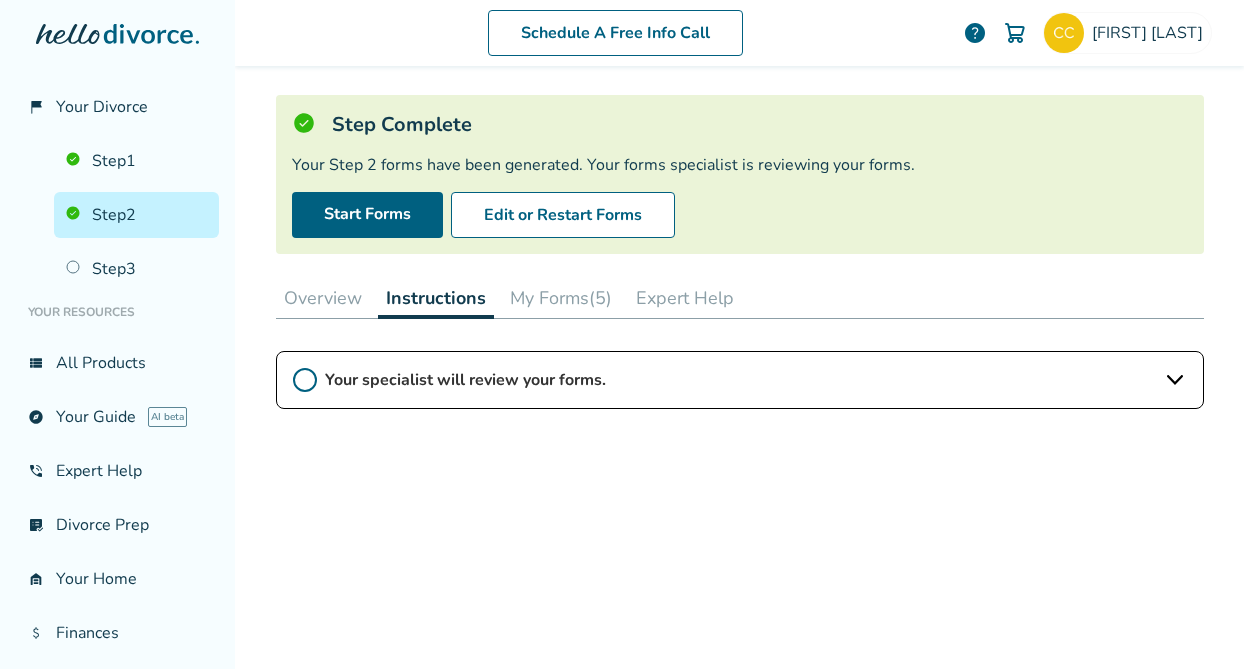 click on "Your specialist will review your forms." at bounding box center [740, 380] 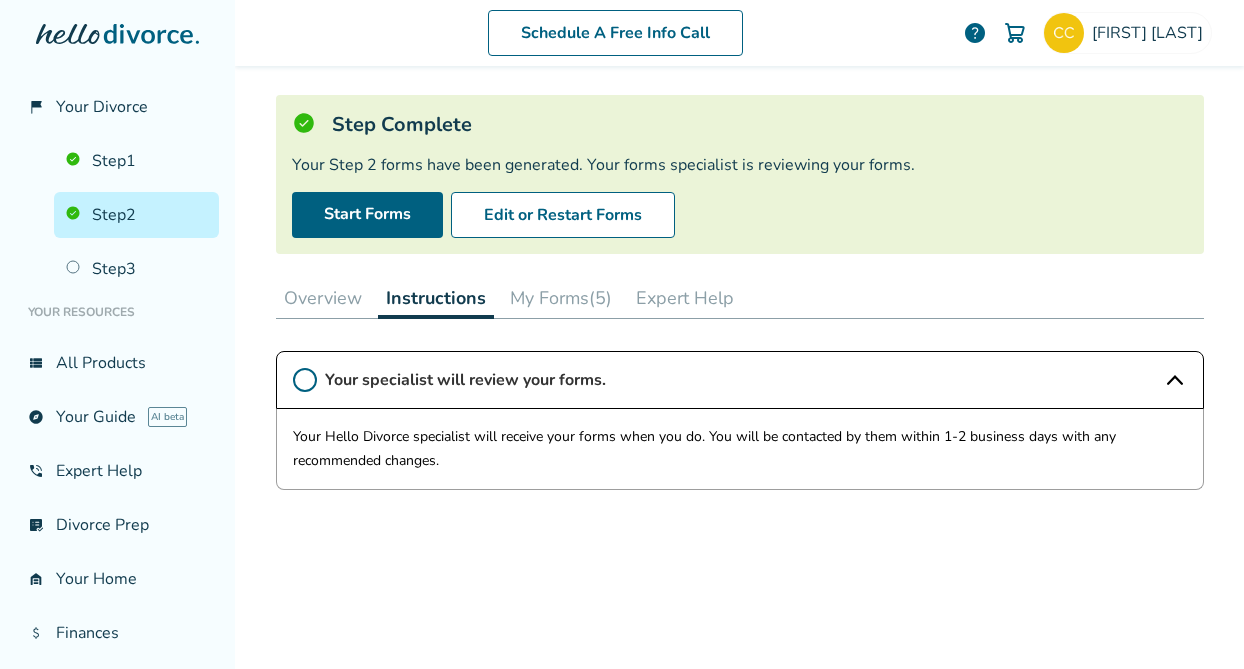 click on "My Forms  (5)" at bounding box center [561, 298] 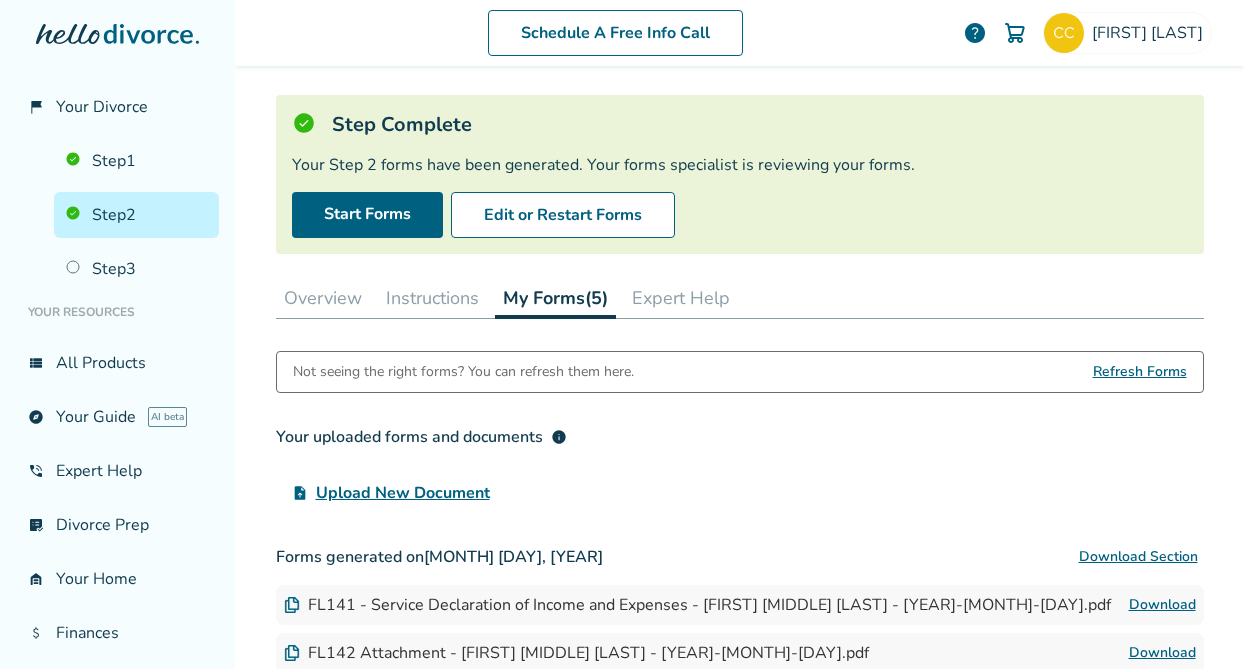 click on "Overview" at bounding box center (323, 298) 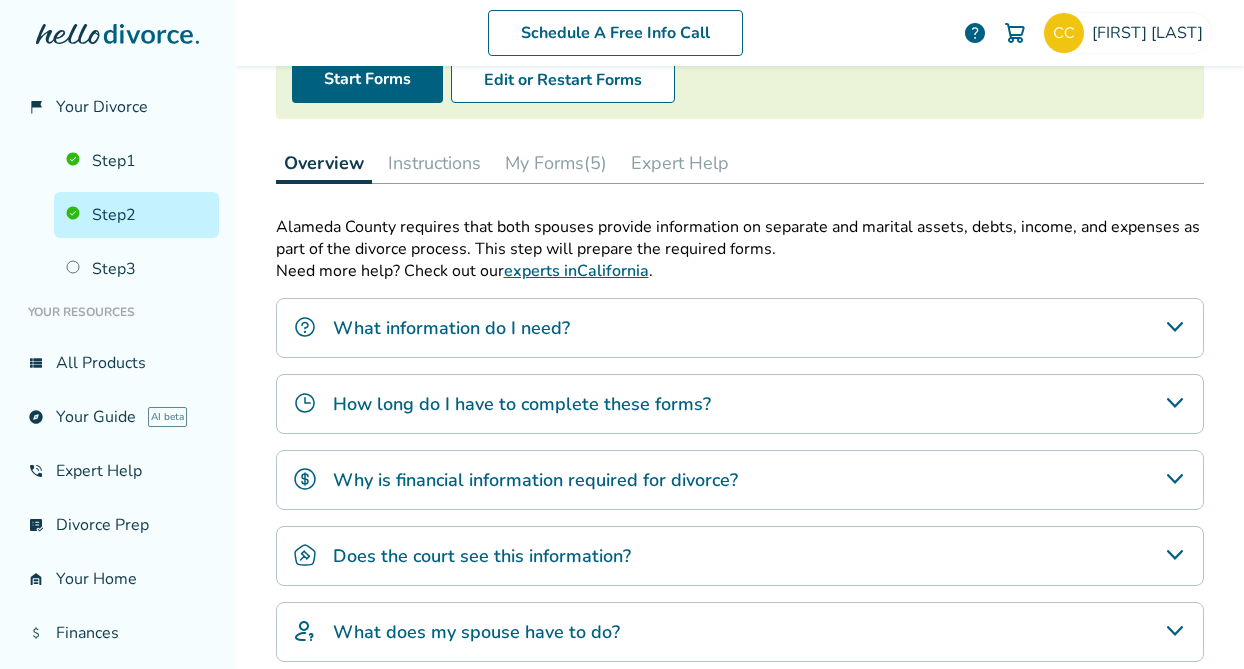 scroll, scrollTop: 287, scrollLeft: 0, axis: vertical 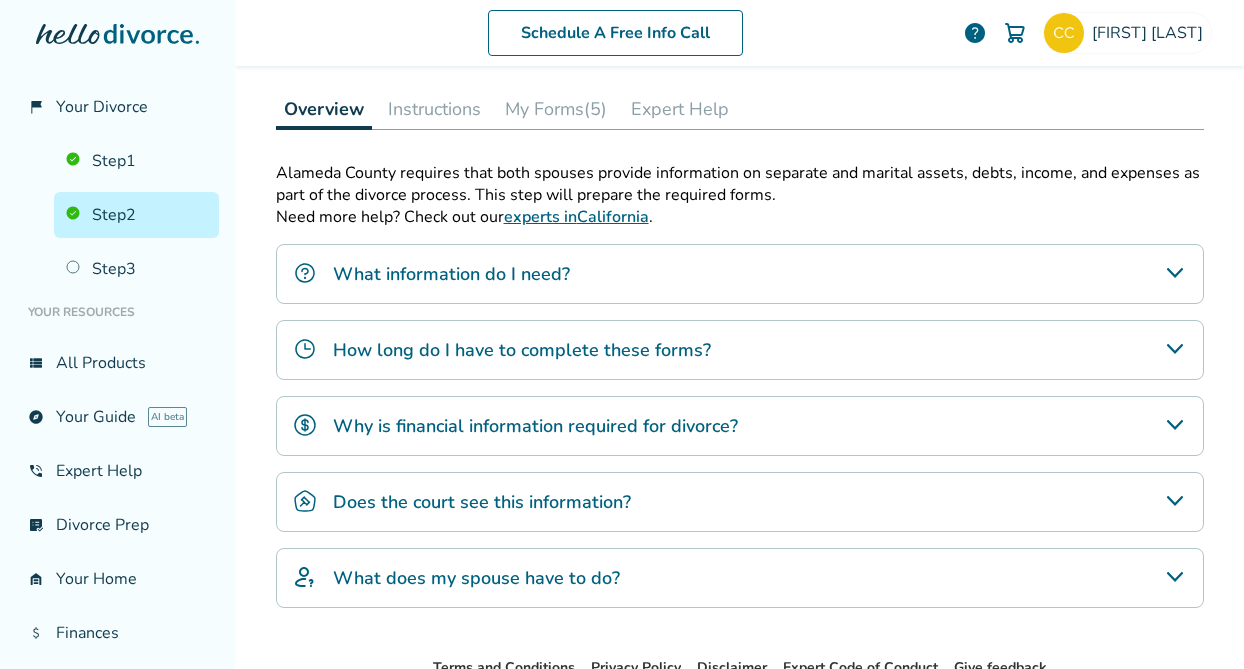 click on "Does the court see this information?" at bounding box center (740, 502) 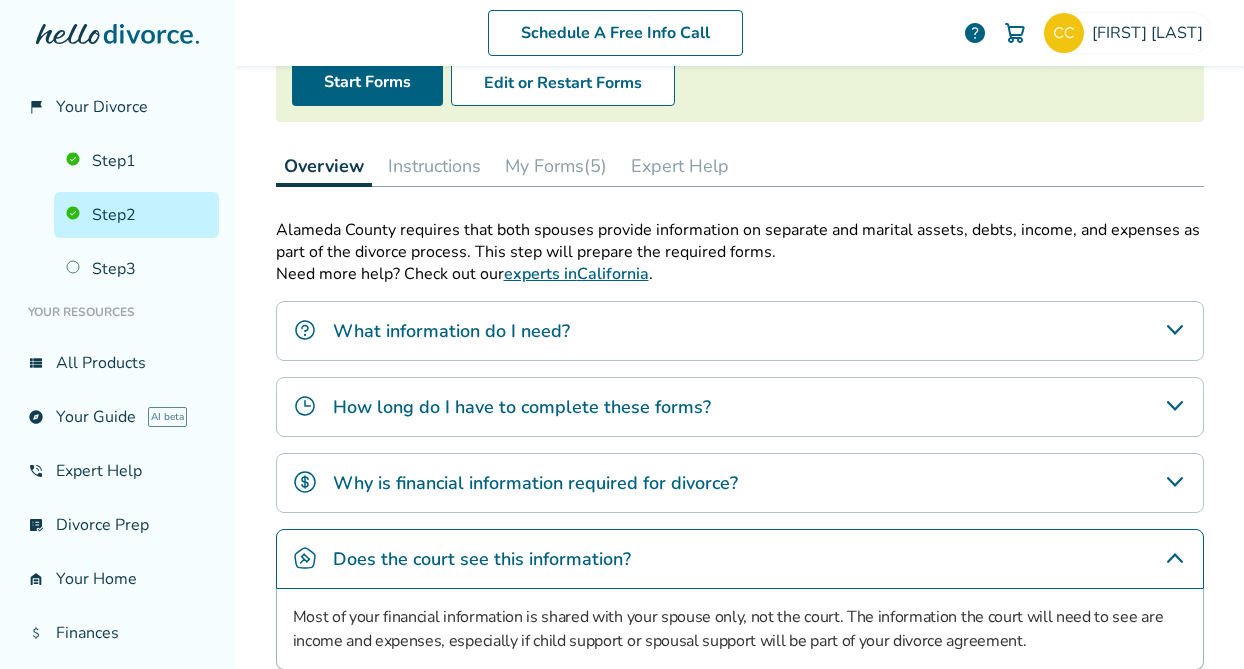 scroll, scrollTop: 196, scrollLeft: 0, axis: vertical 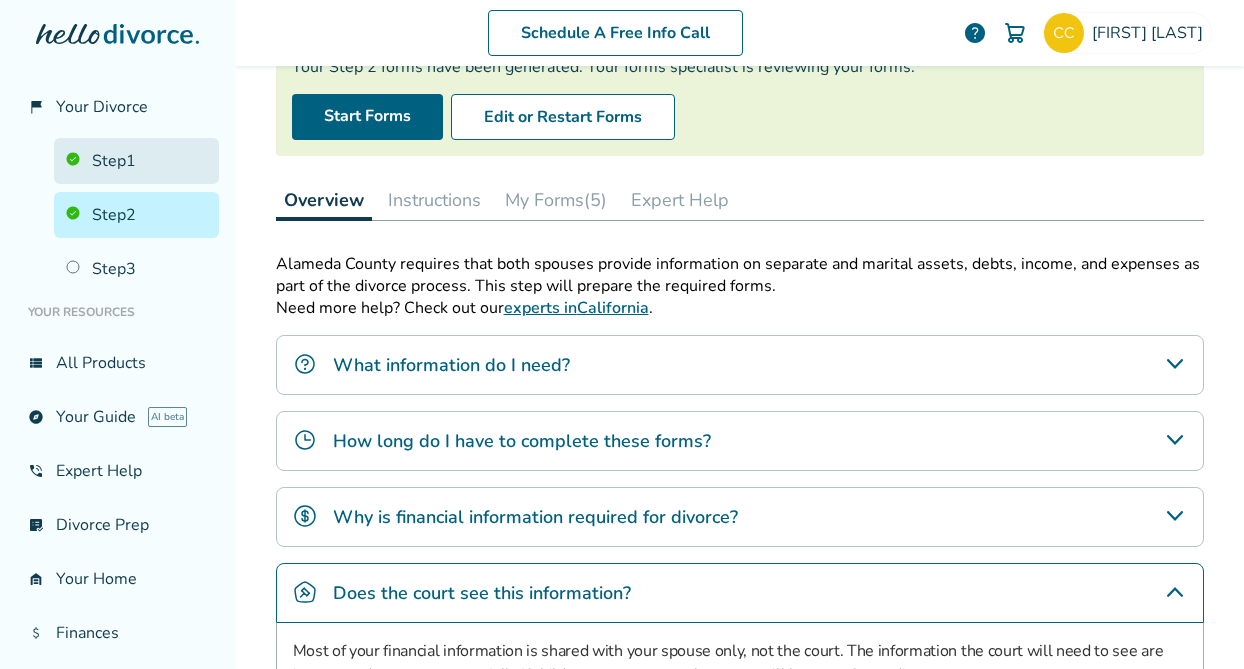click on "Step  1" at bounding box center (136, 161) 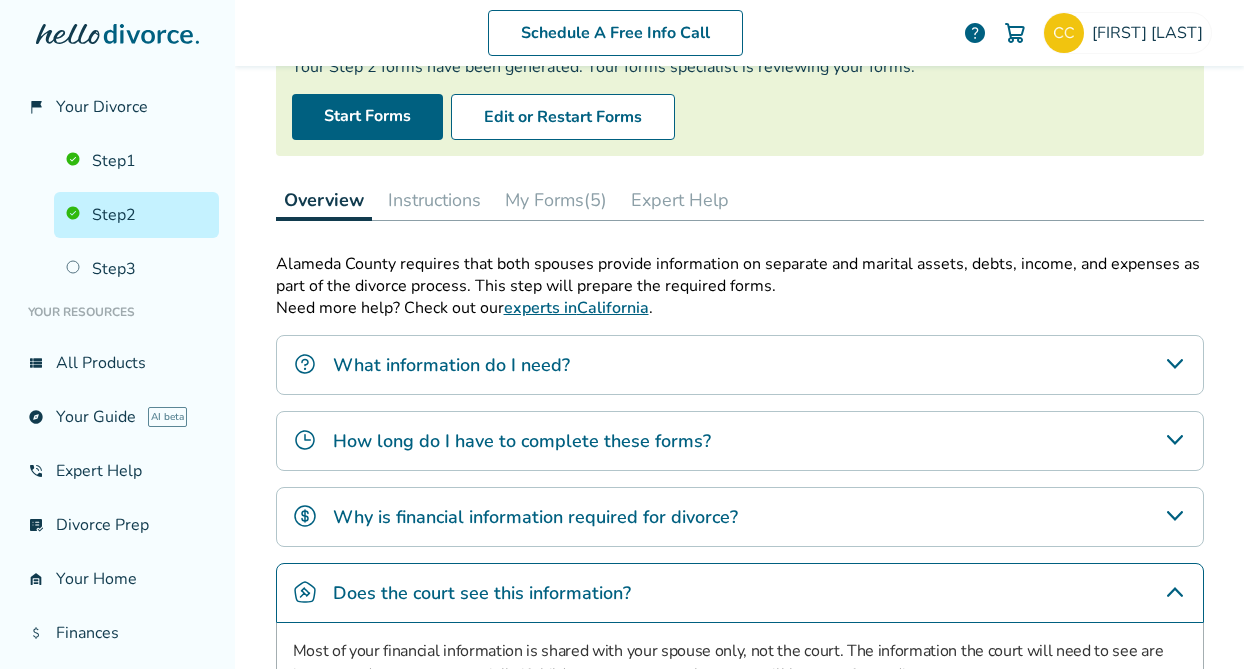 scroll, scrollTop: 98, scrollLeft: 0, axis: vertical 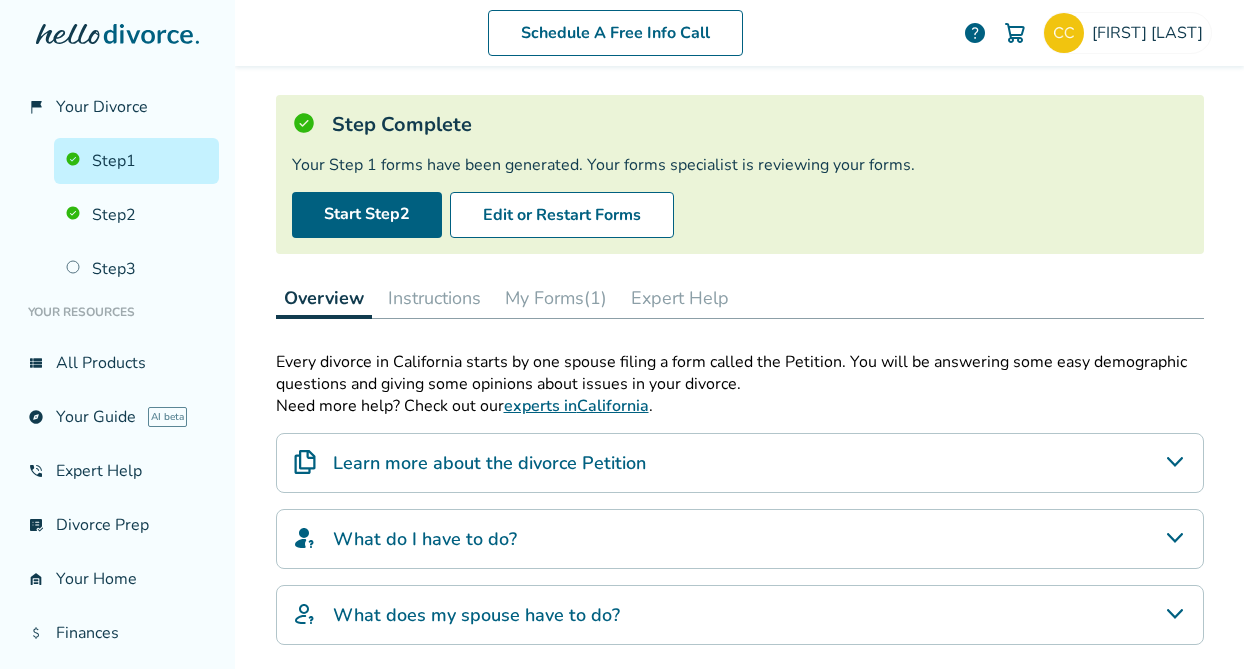 click on "Instructions" at bounding box center (434, 298) 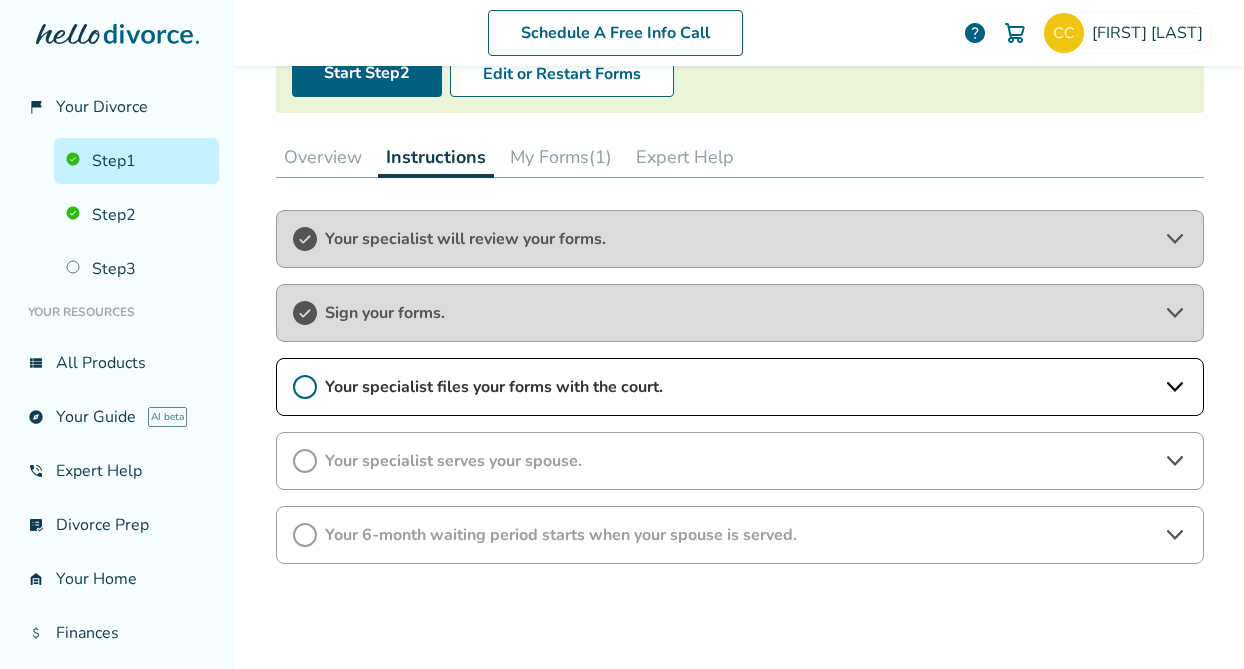 scroll, scrollTop: 247, scrollLeft: 0, axis: vertical 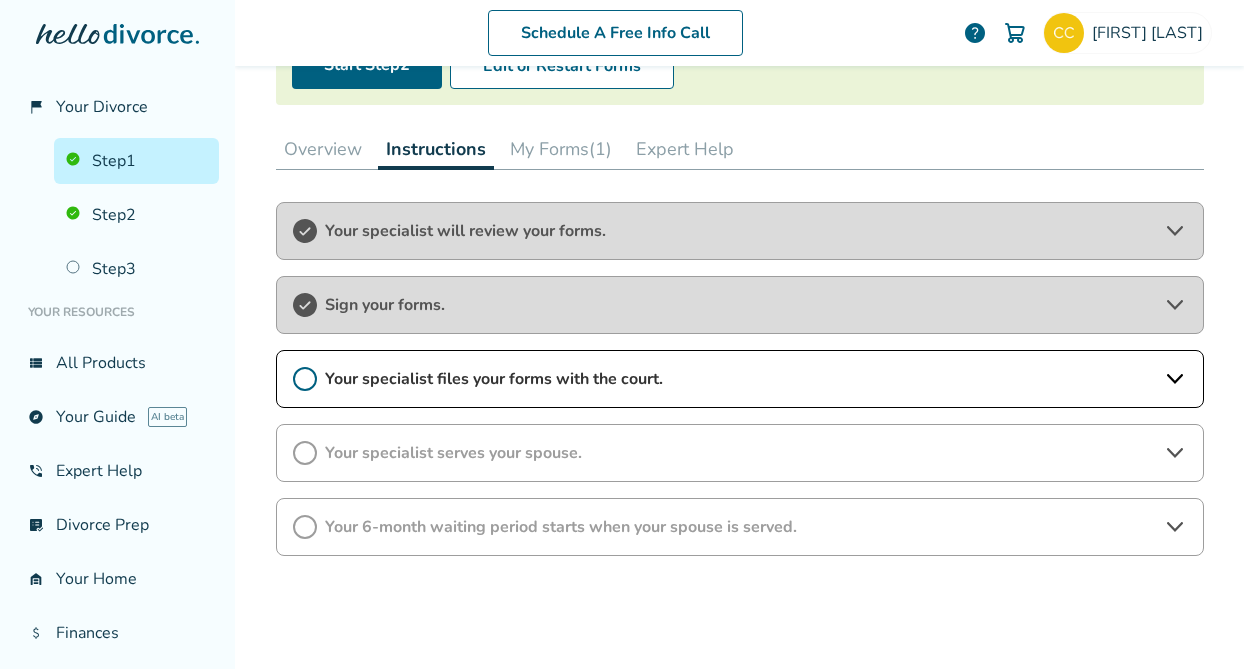 click on "Your specialist files your forms with the court." at bounding box center (740, 379) 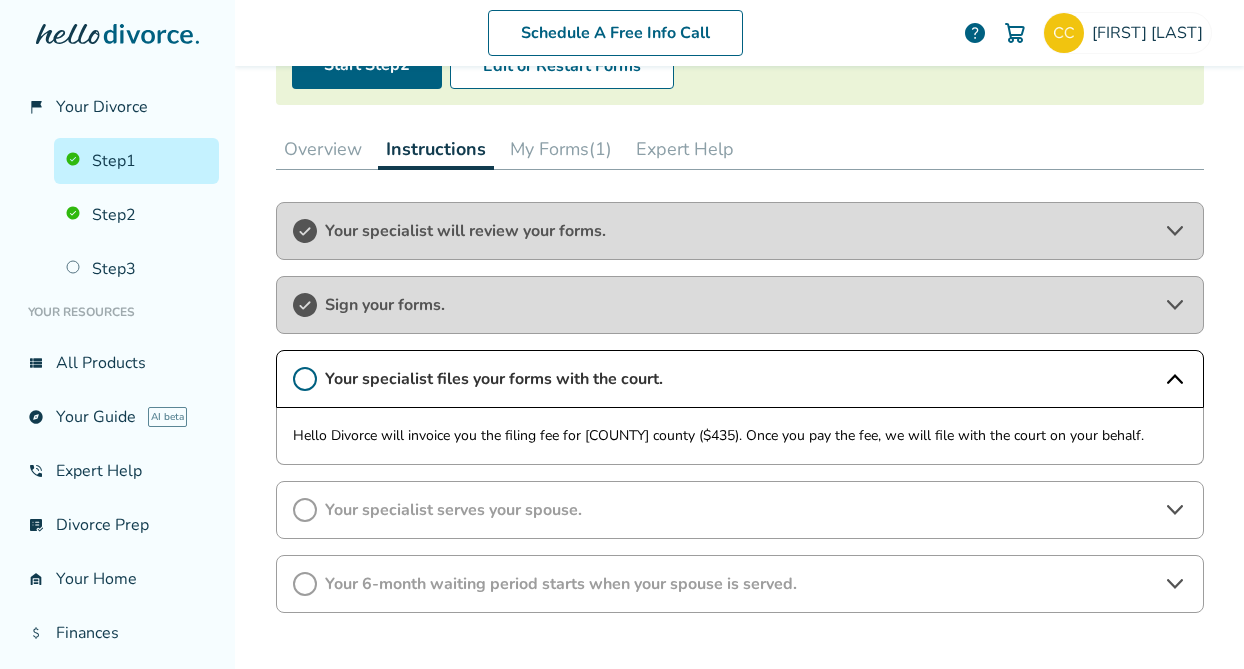 click on "Your specialist files your forms with the court." at bounding box center (740, 379) 